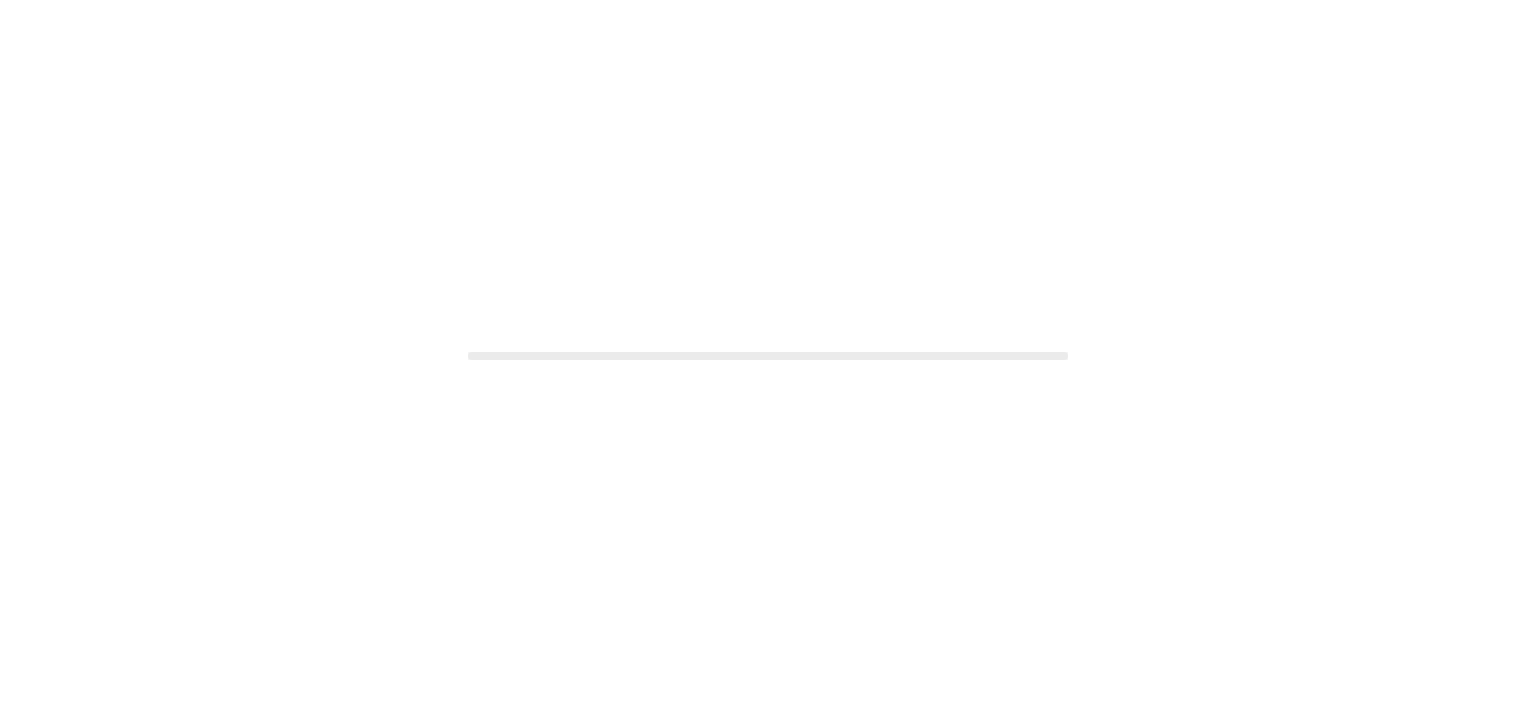 scroll, scrollTop: 0, scrollLeft: 0, axis: both 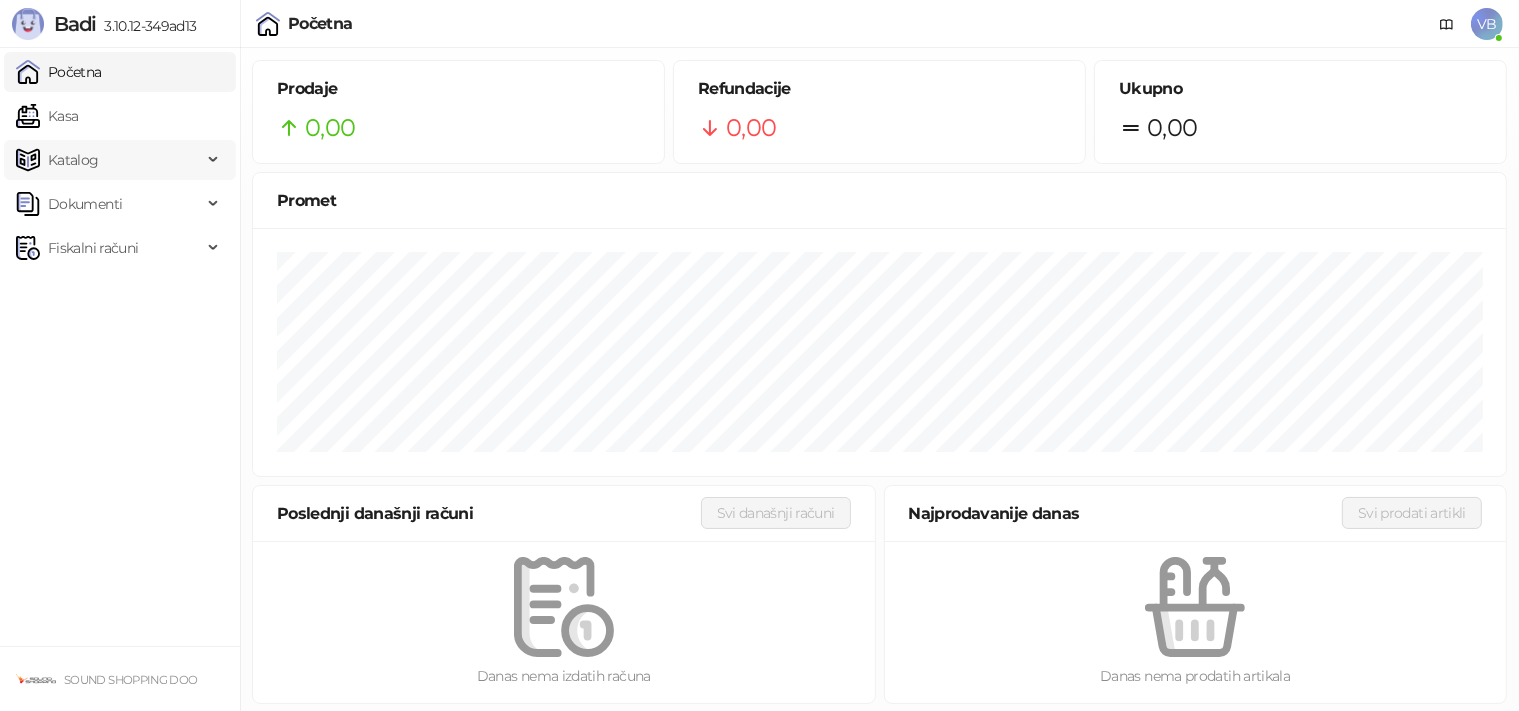 click on "Katalog" at bounding box center [109, 160] 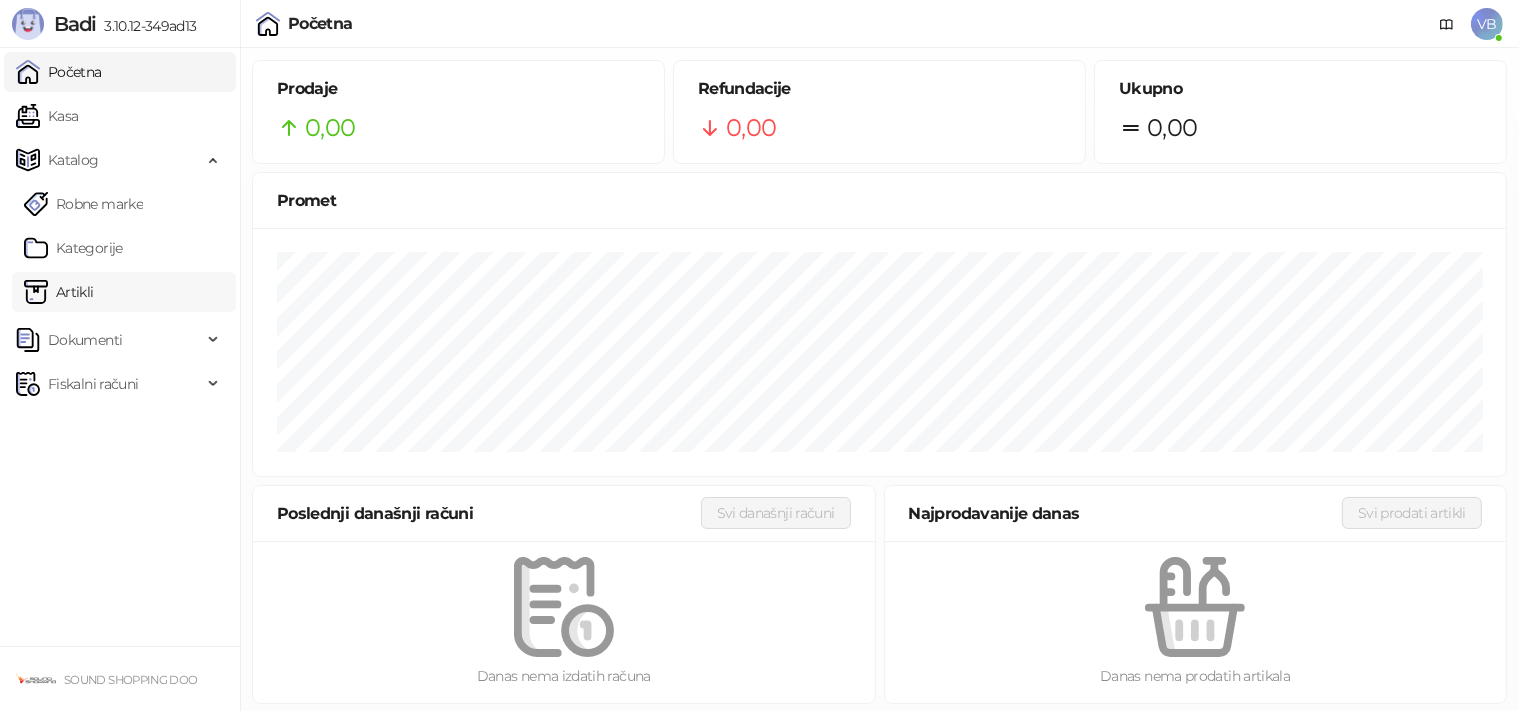 click on "Artikli" at bounding box center [59, 292] 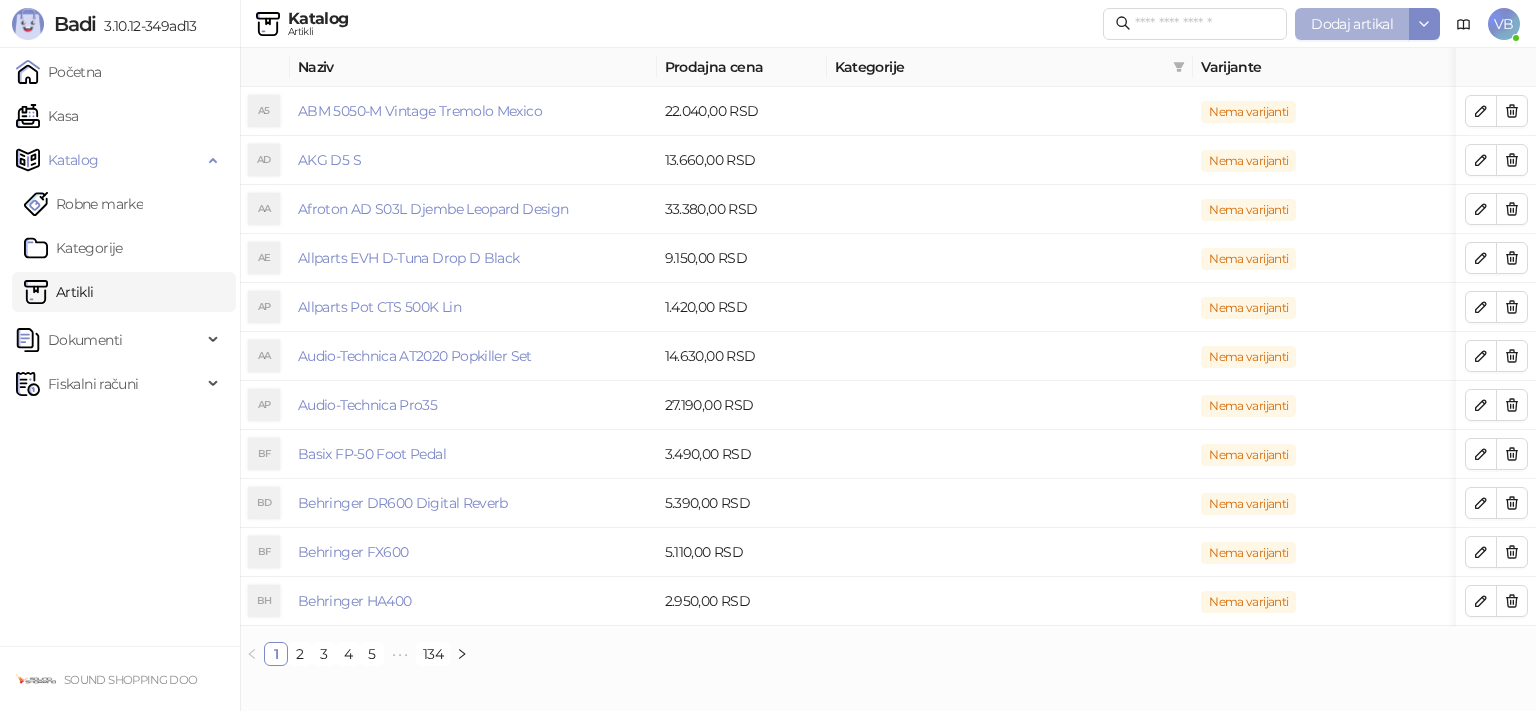 click on "Dodaj artikal" at bounding box center [1352, 24] 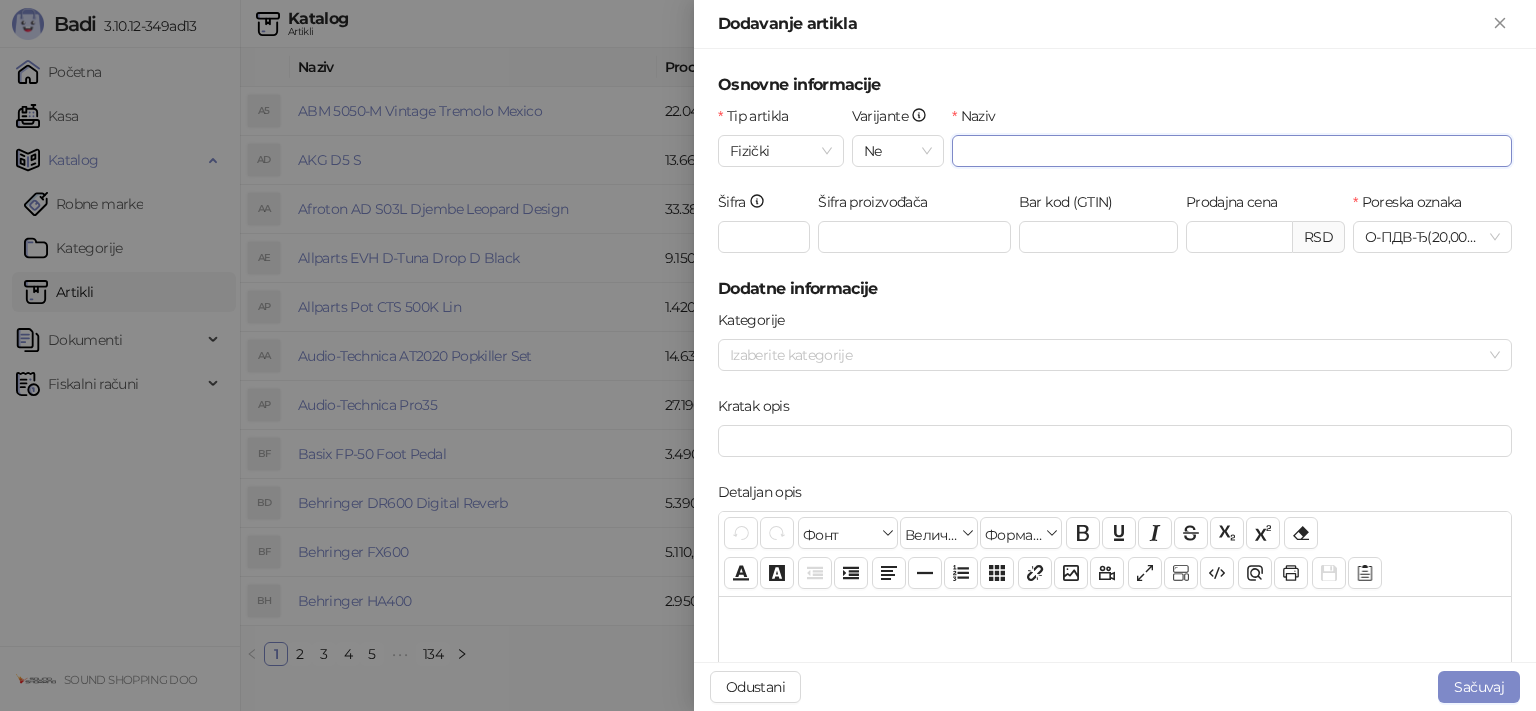 click on "Naziv" at bounding box center [1232, 151] 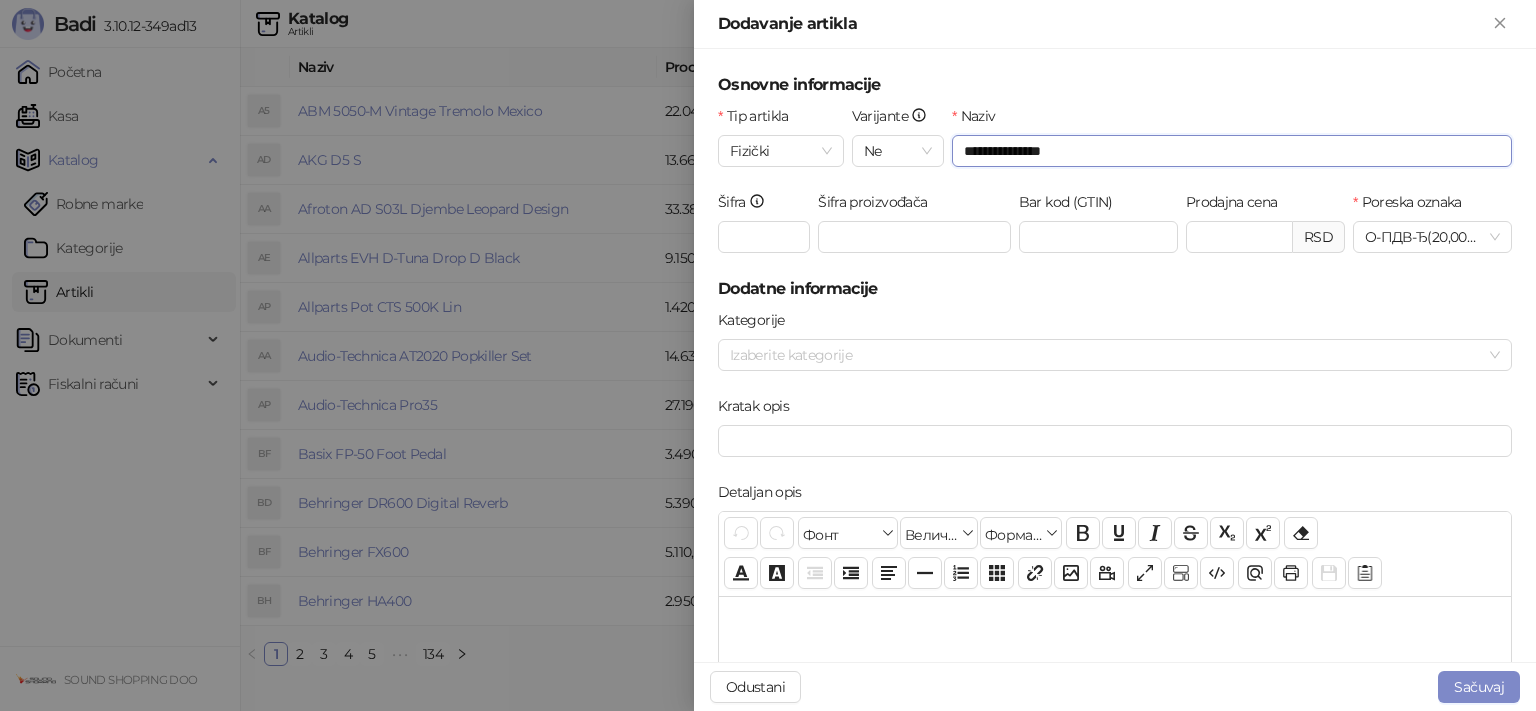 type on "**********" 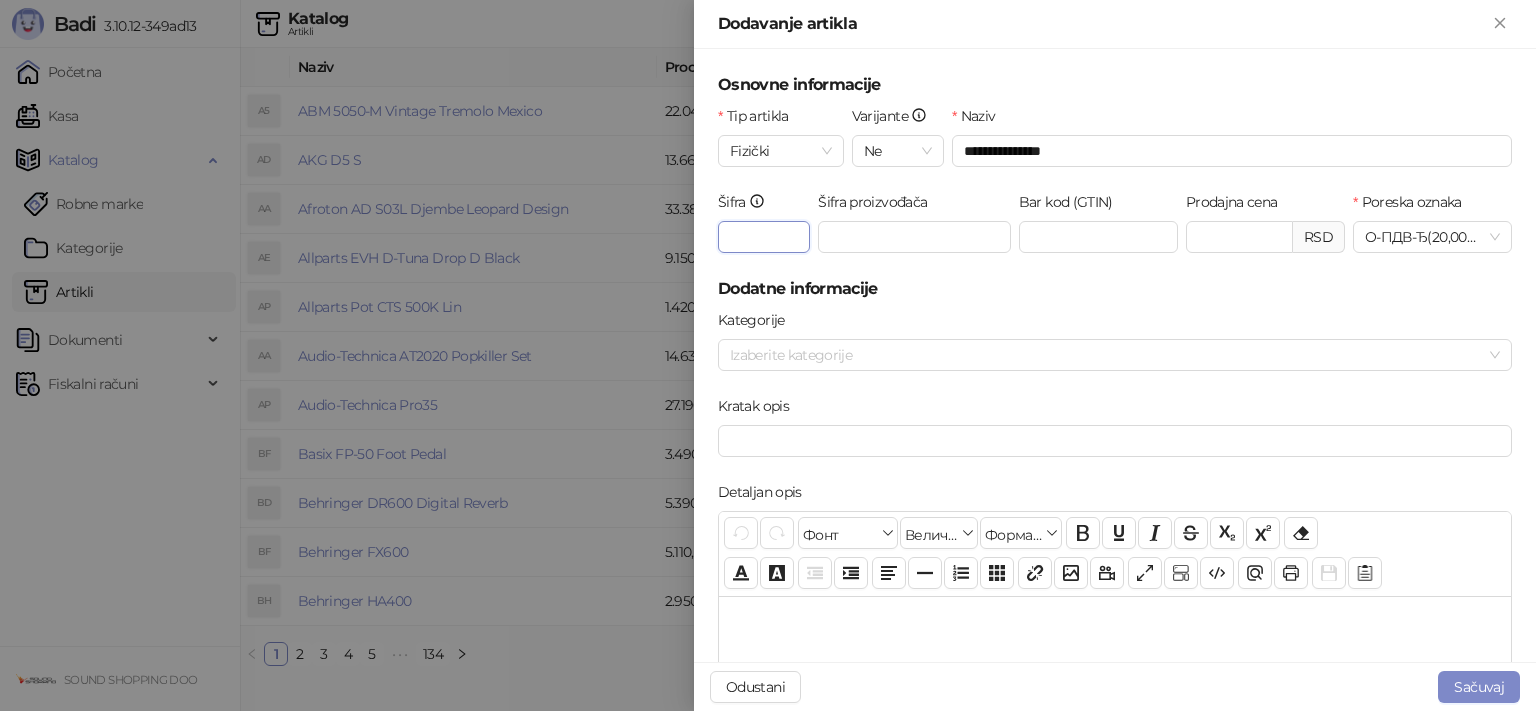 click on "Šifra" at bounding box center [764, 237] 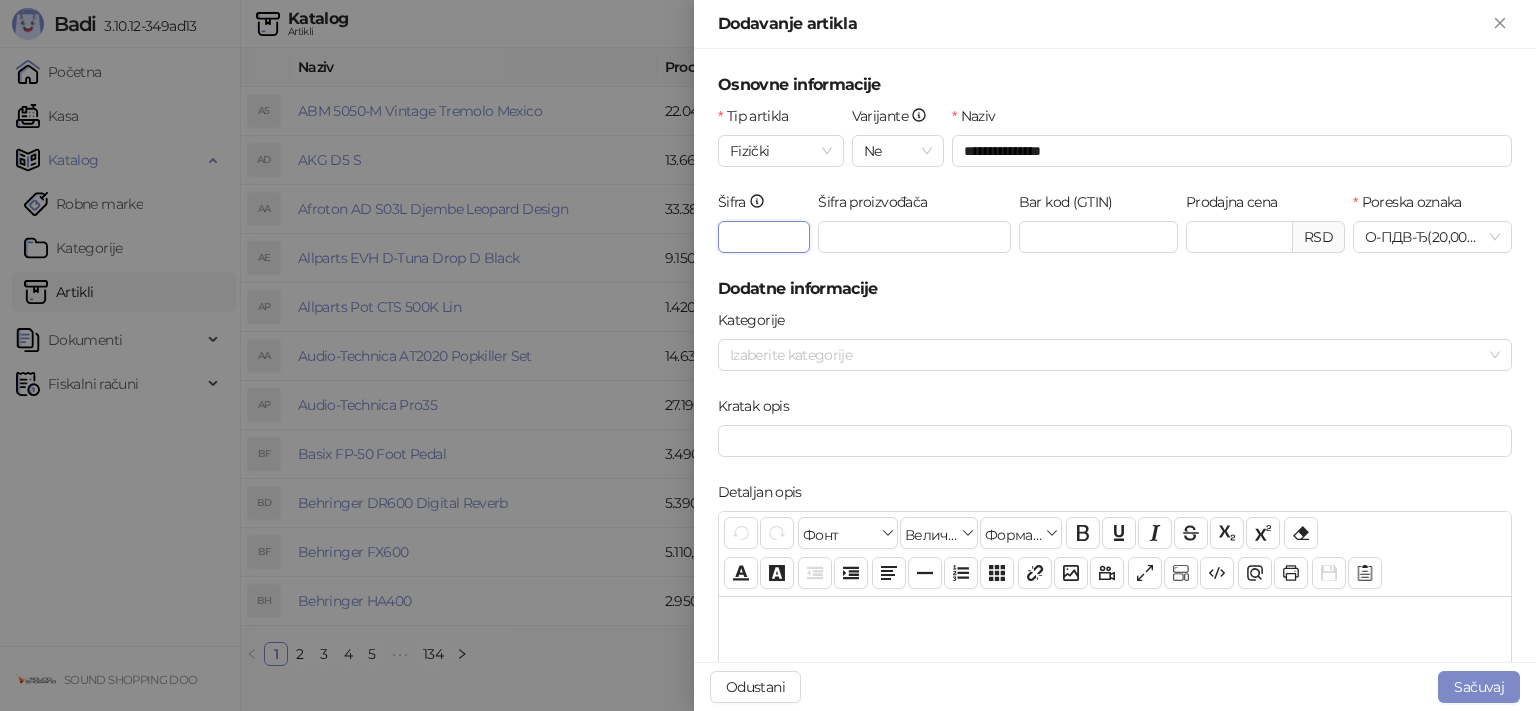 type on "******" 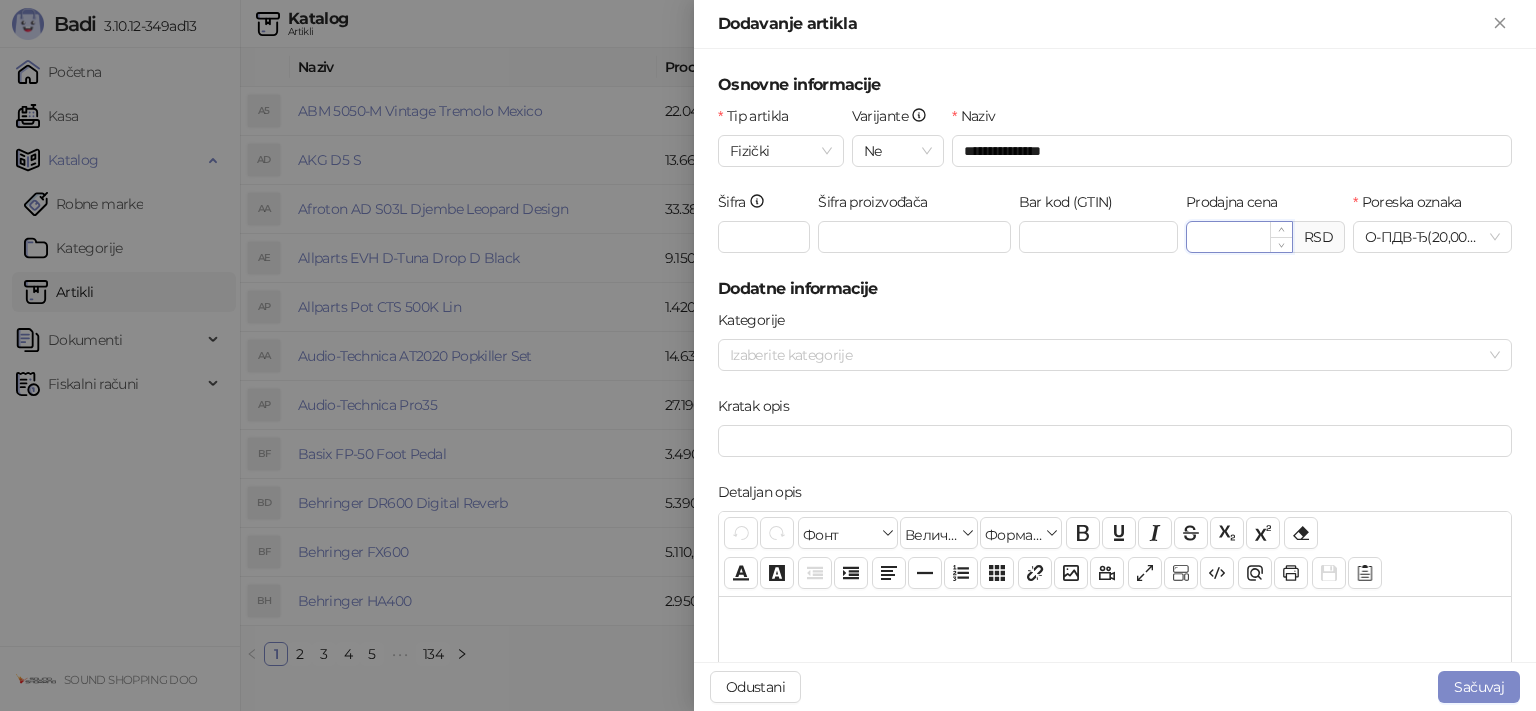 click on "Prodajna cena" at bounding box center [1239, 237] 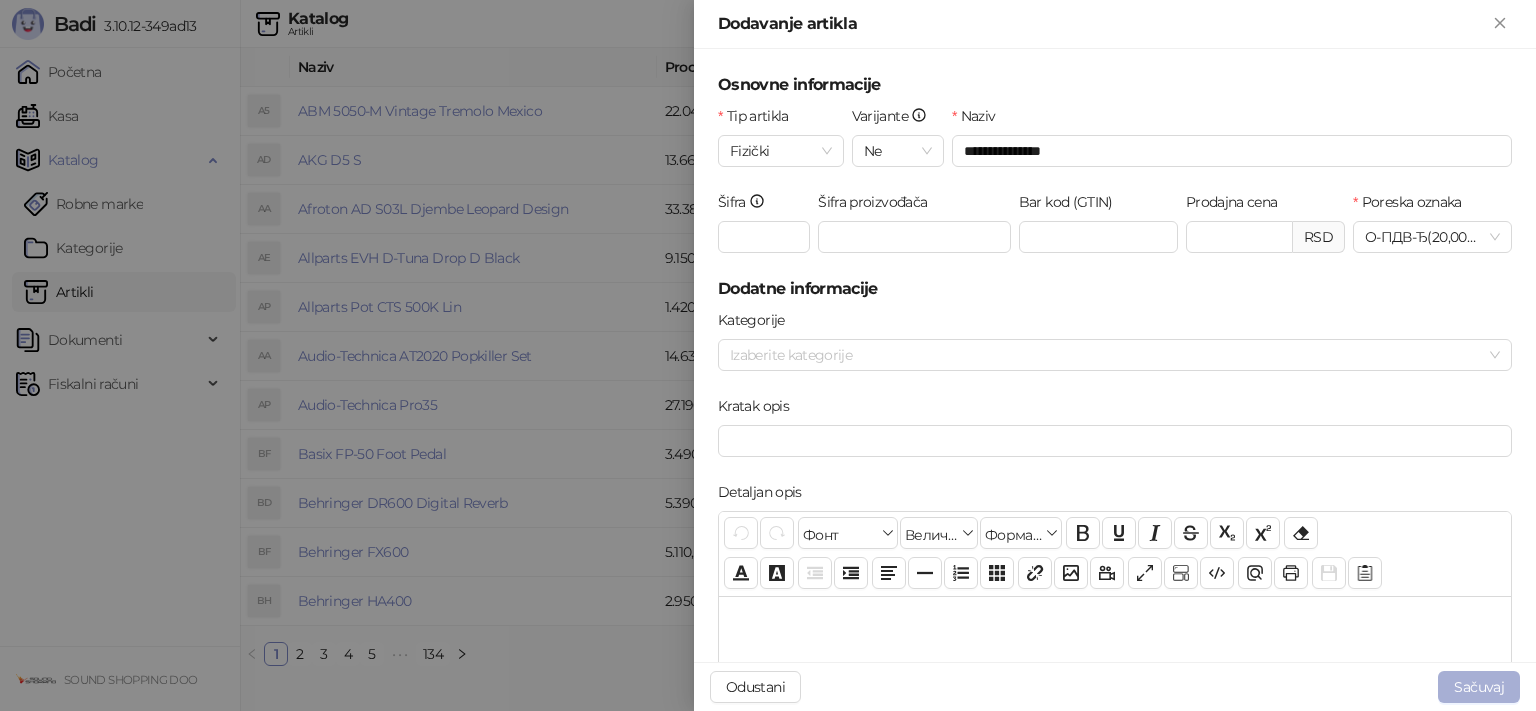 type on "*******" 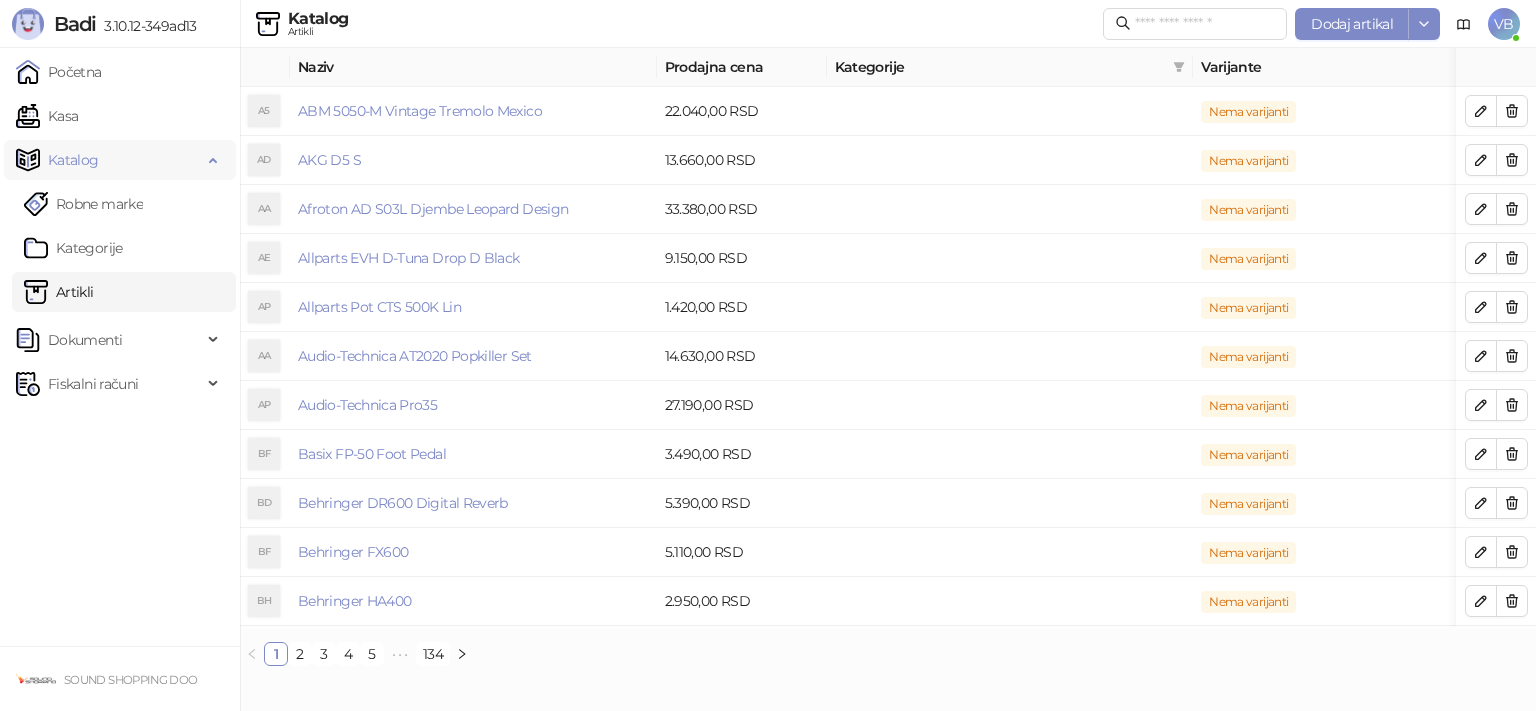 click on "Katalog" at bounding box center [73, 160] 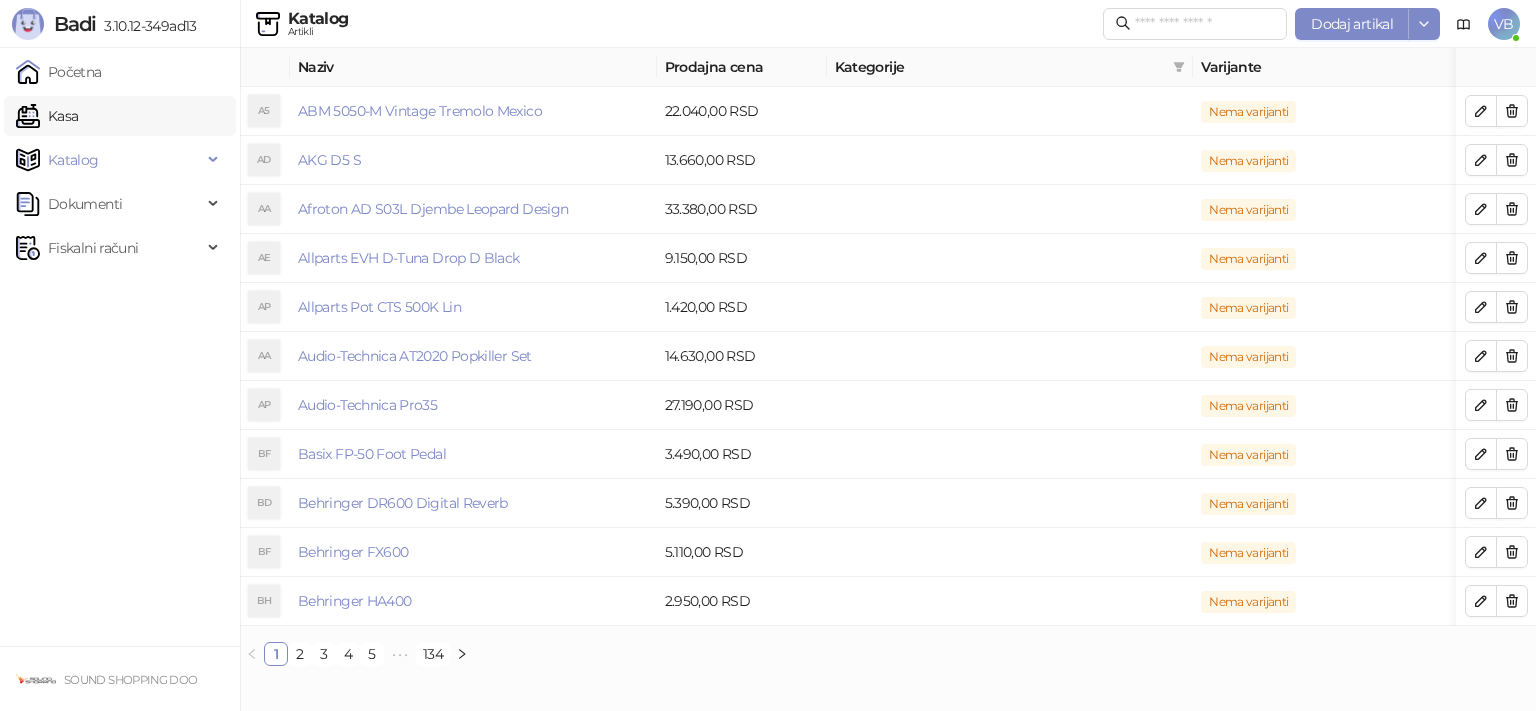 click on "Kasa" at bounding box center [47, 116] 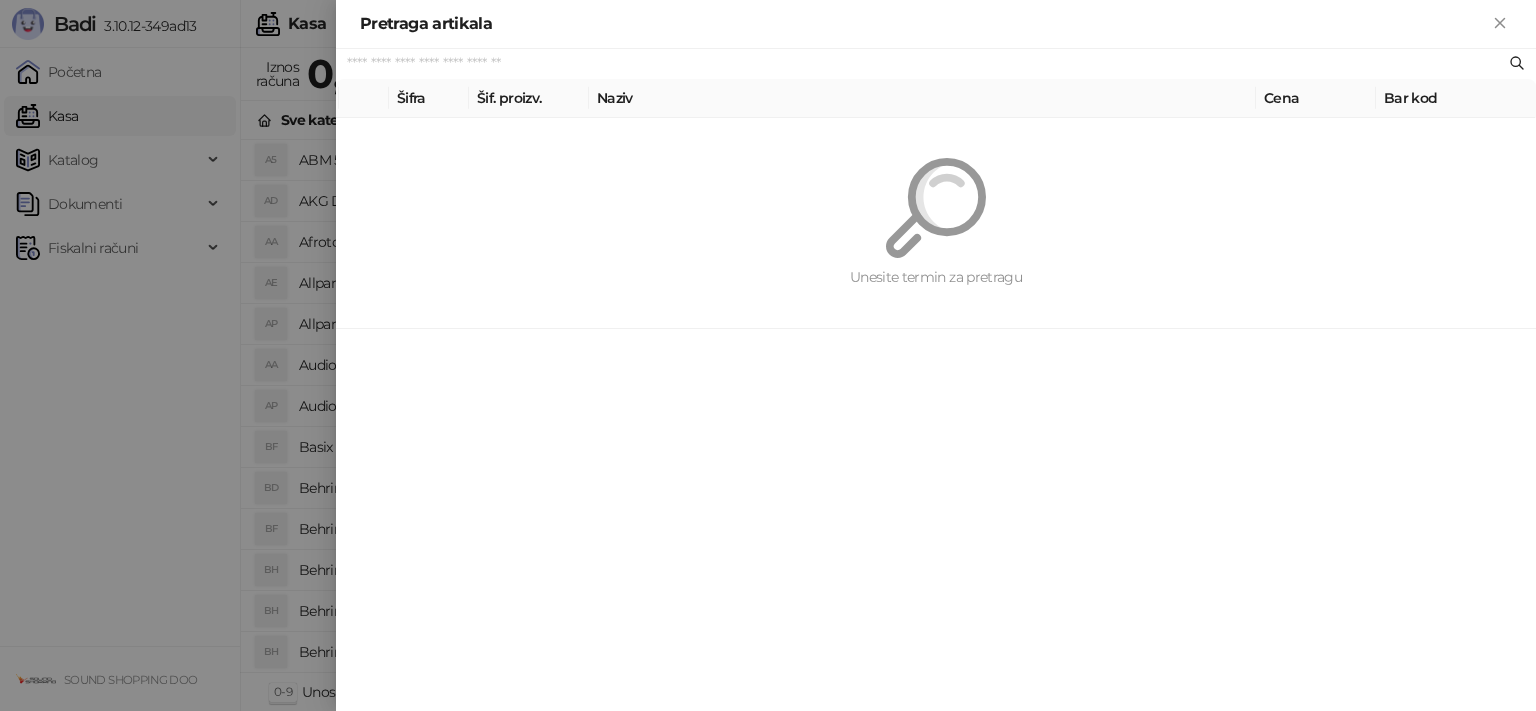 paste on "******" 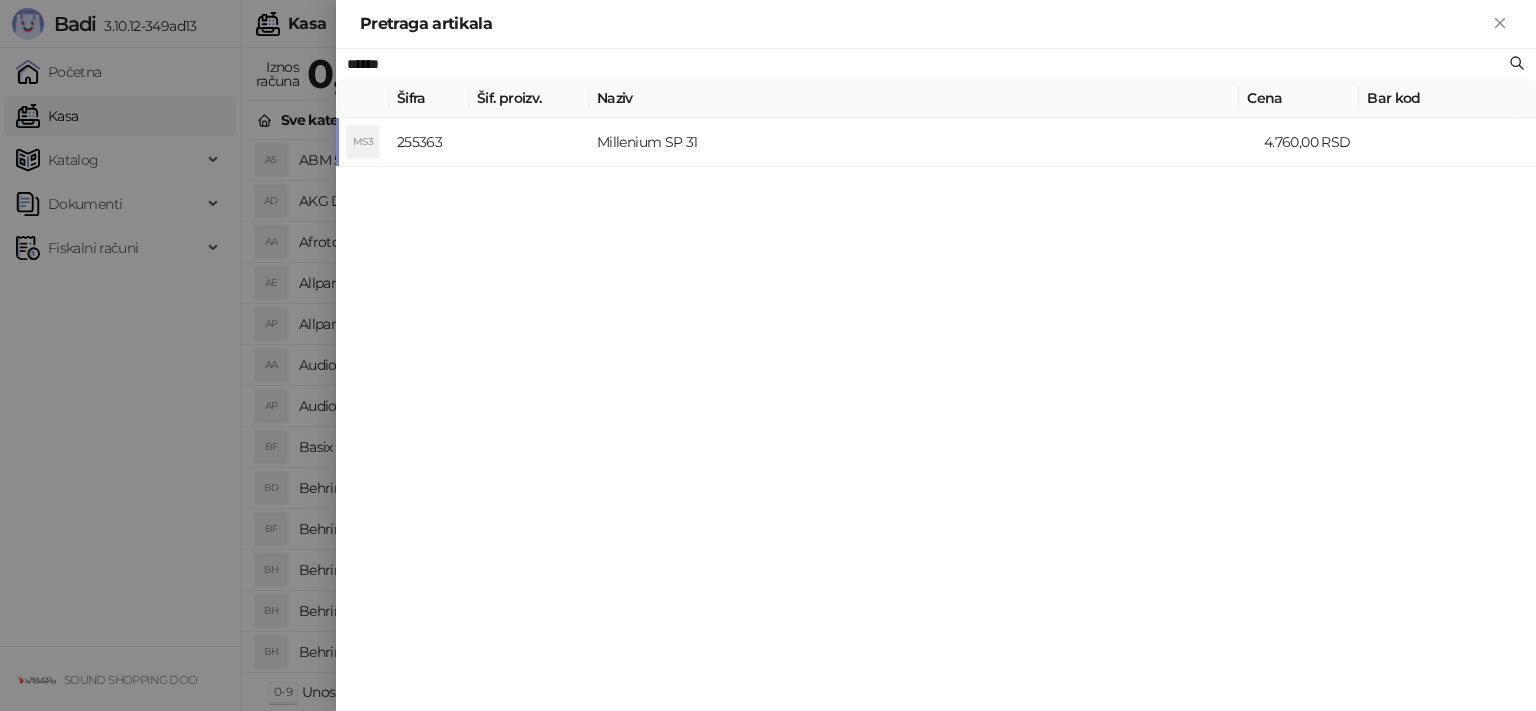 type on "******" 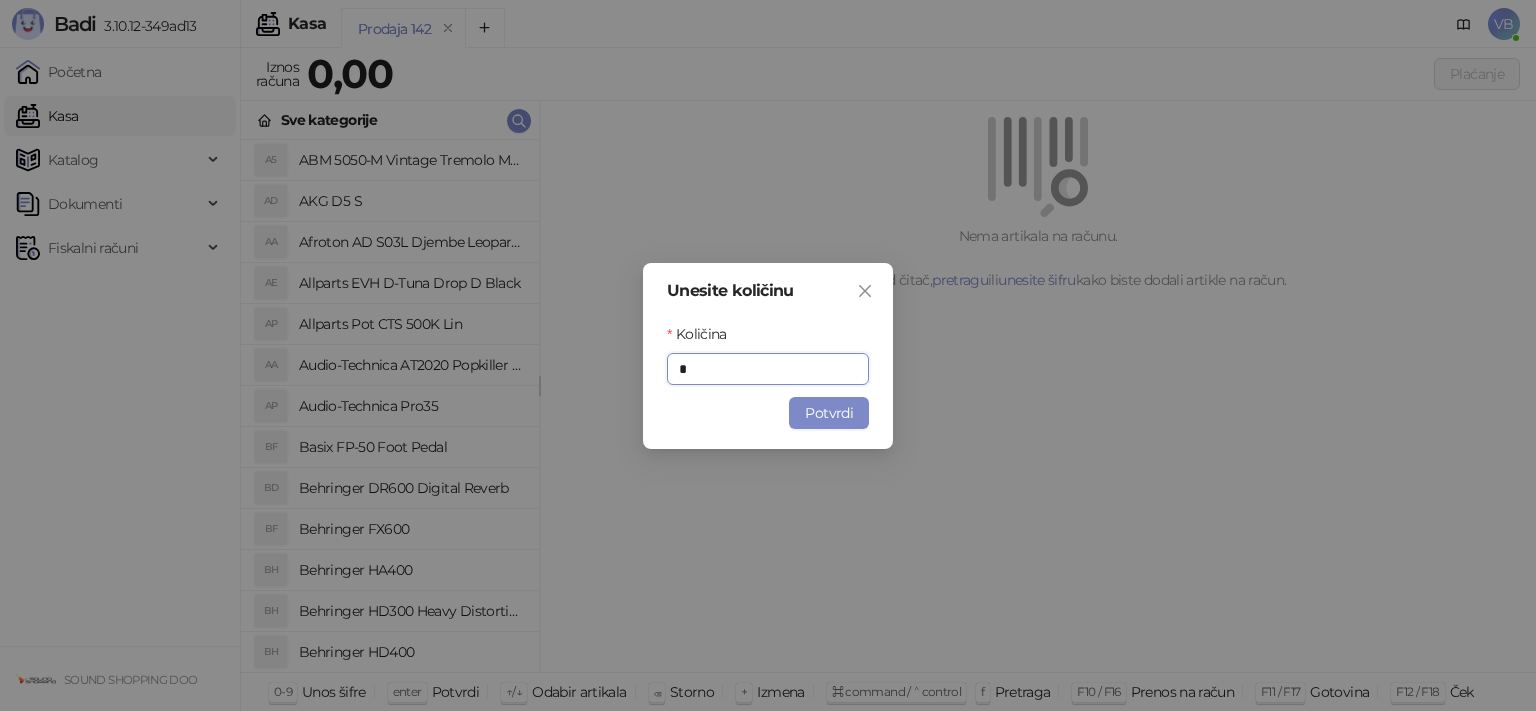 type on "*" 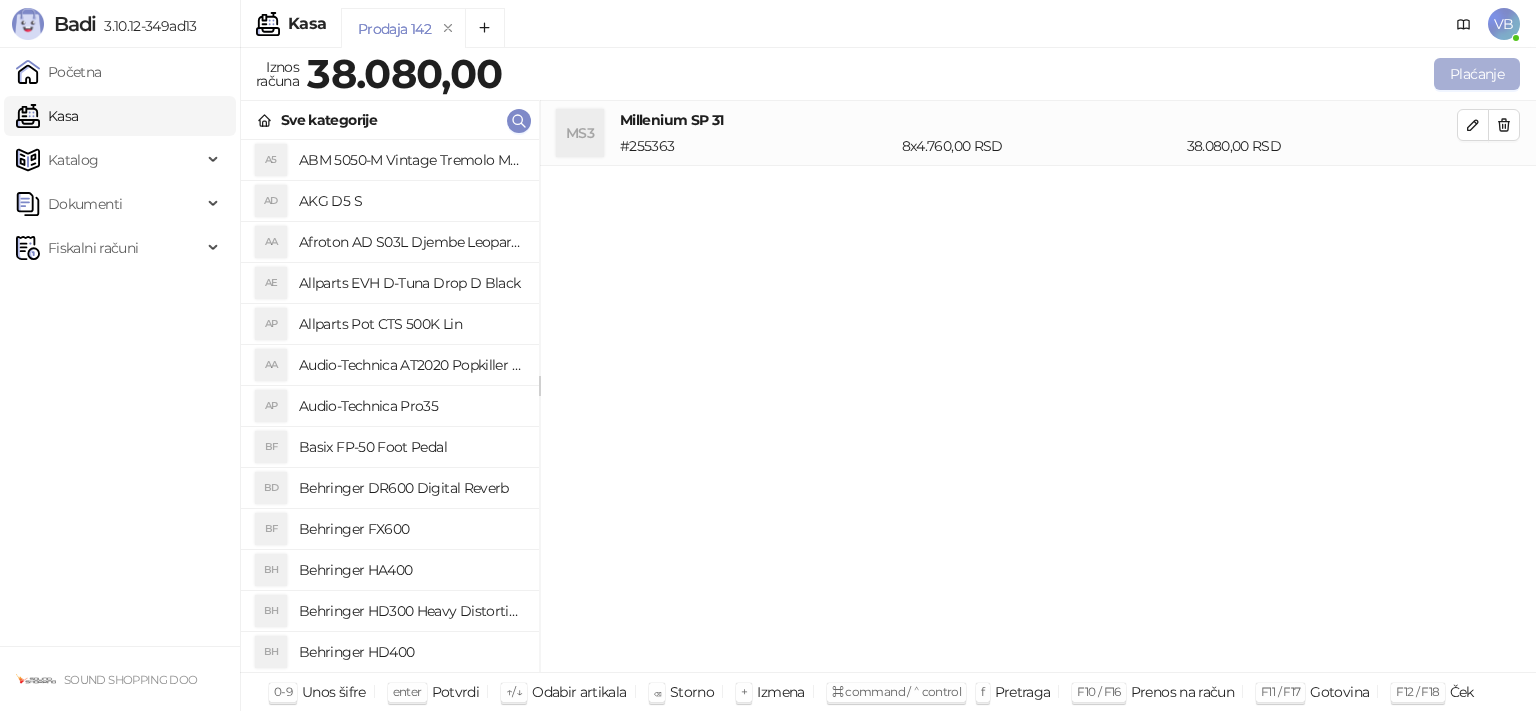 click on "Plaćanje" at bounding box center (1477, 74) 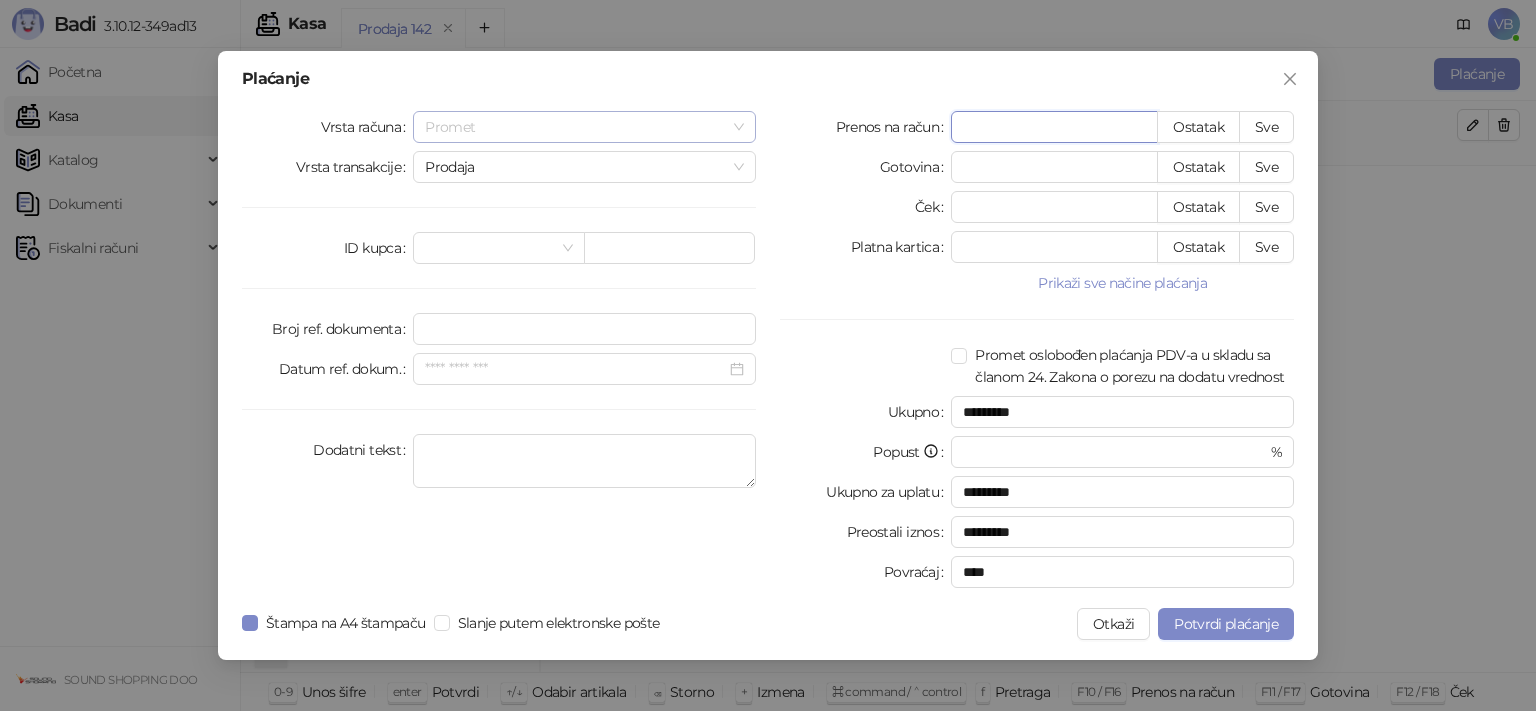 click on "Promet" at bounding box center [584, 127] 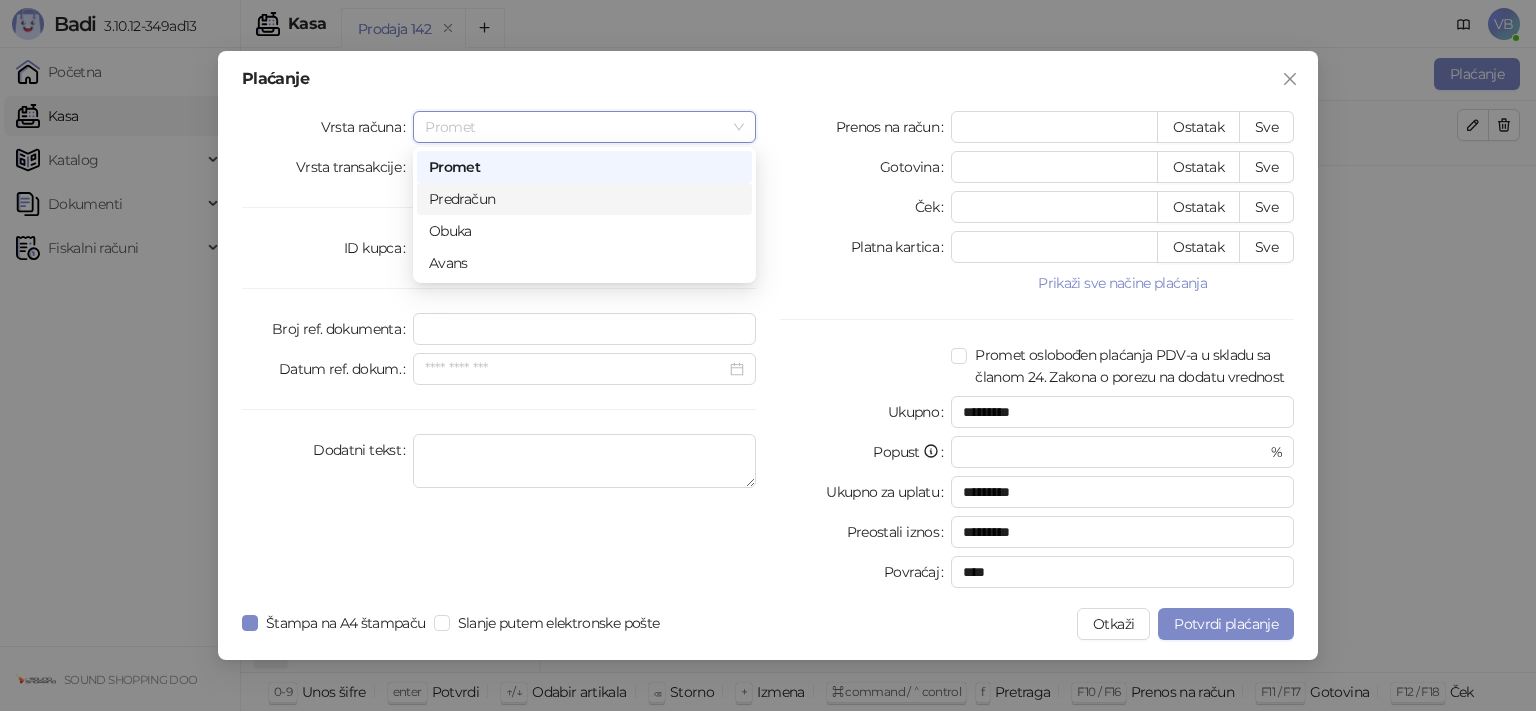 click on "Predračun" at bounding box center [584, 199] 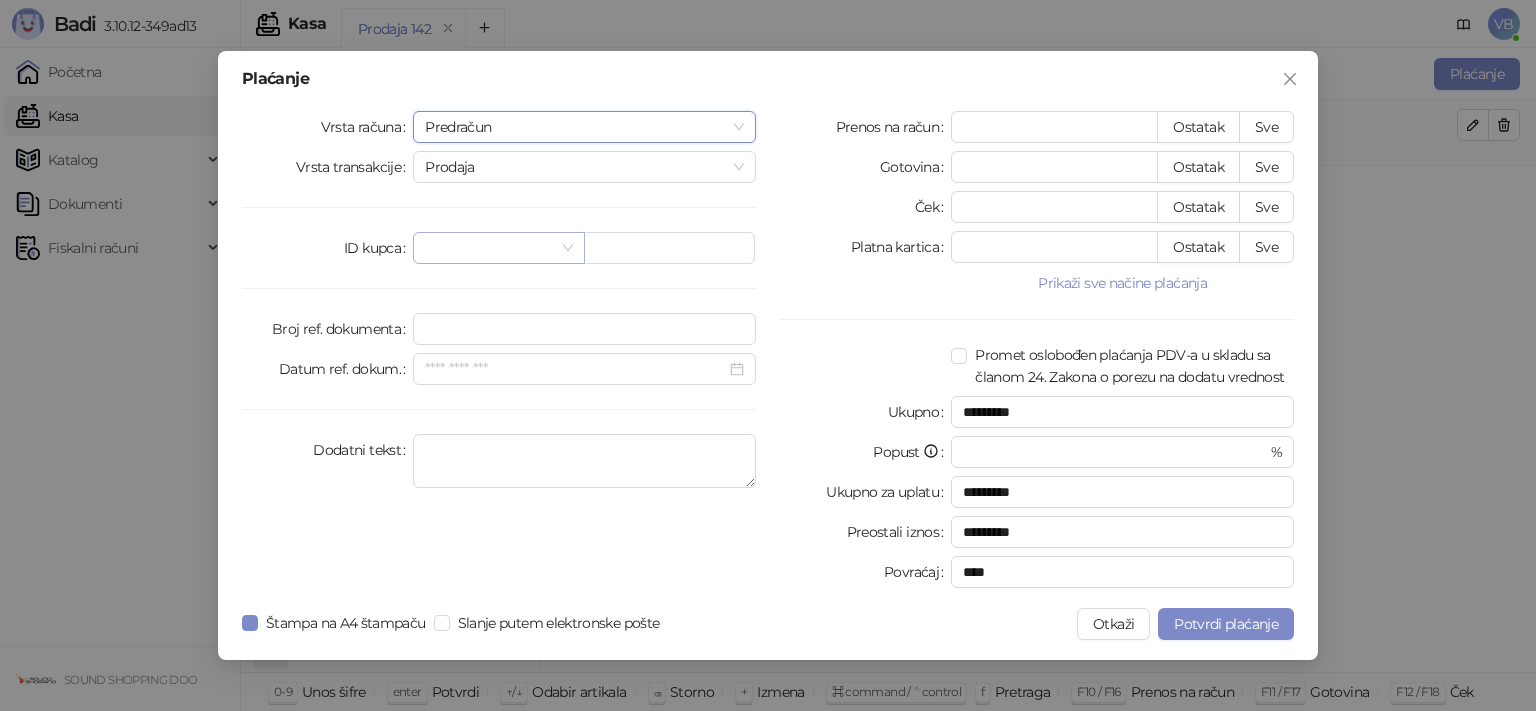 click at bounding box center [498, 248] 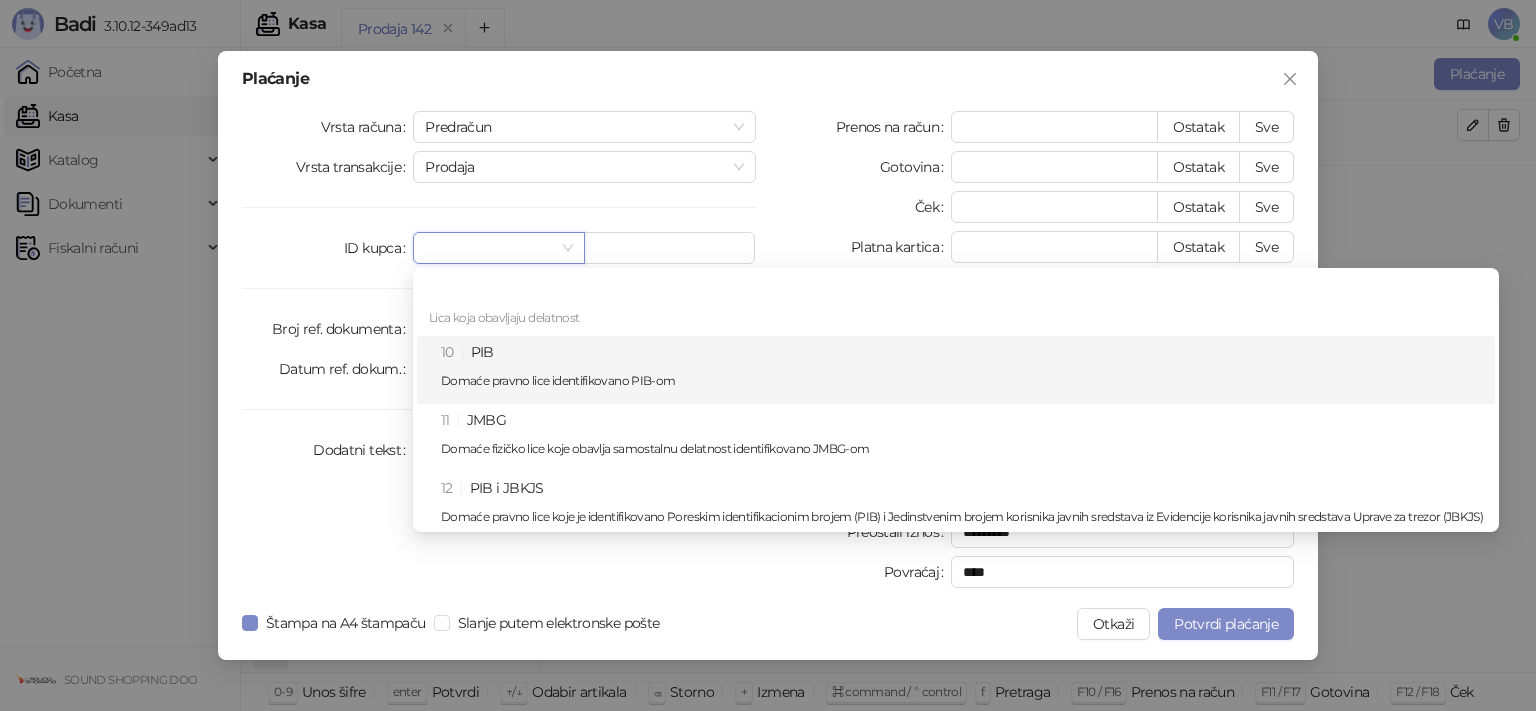 click on "10 PIB Domaće pravno lice identifikovano PIB-om" at bounding box center (962, 370) 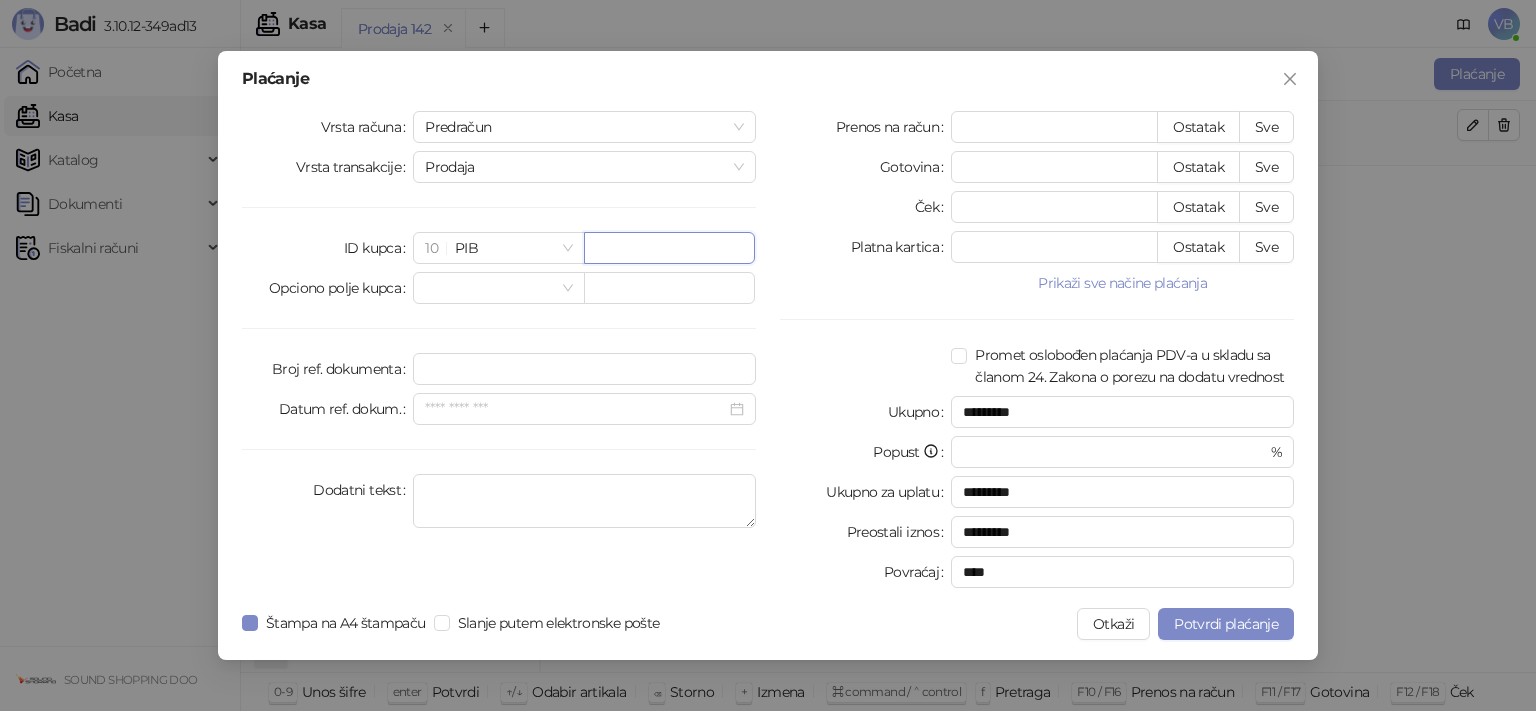 click at bounding box center (669, 248) 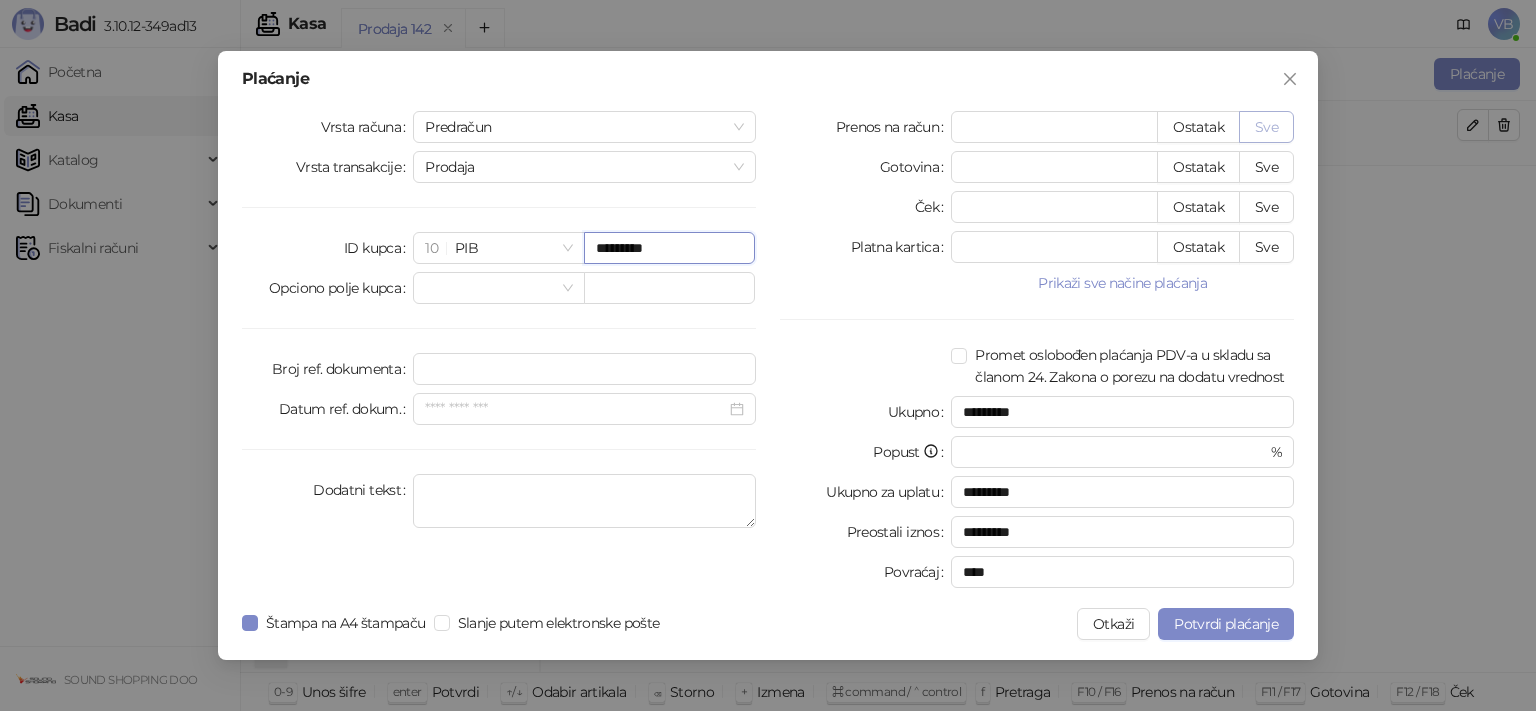 type on "*********" 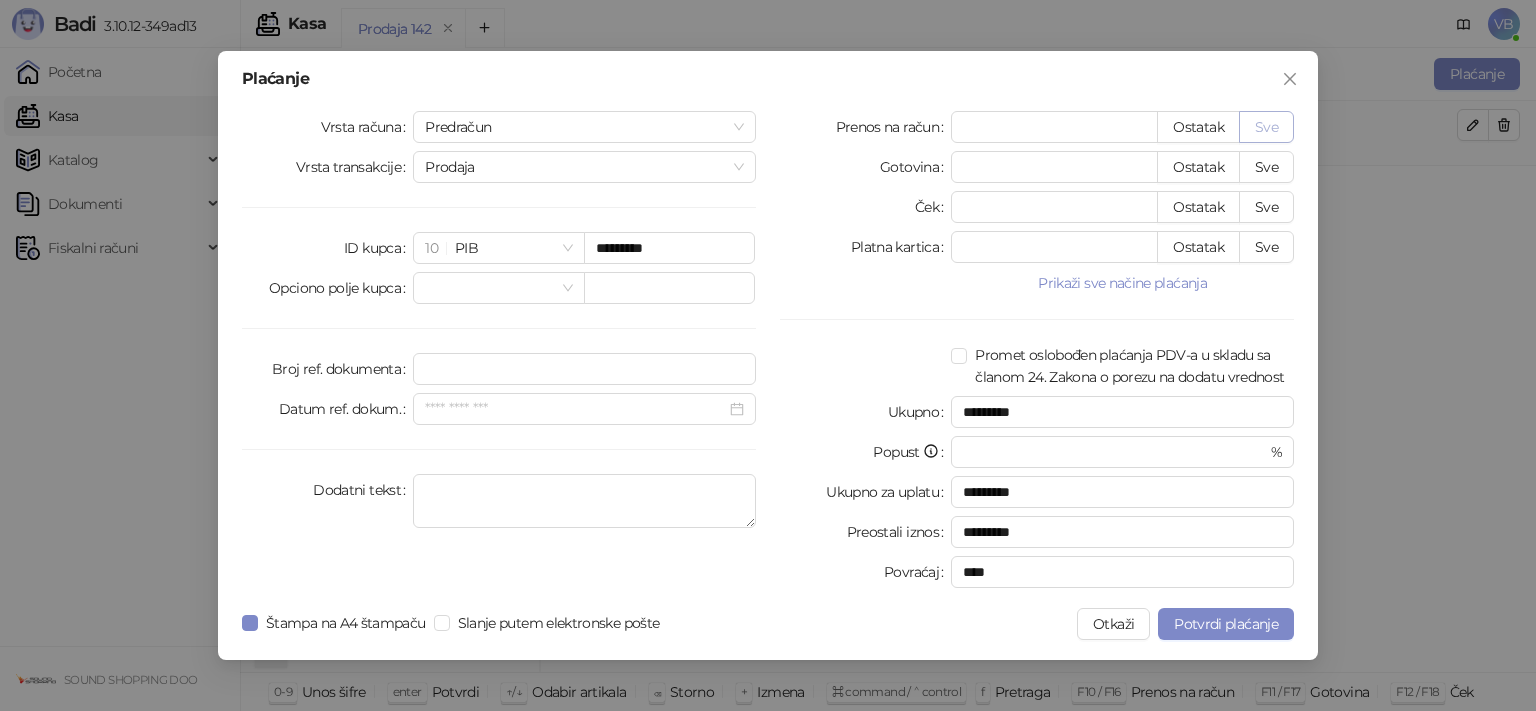 click on "Sve" at bounding box center (1266, 127) 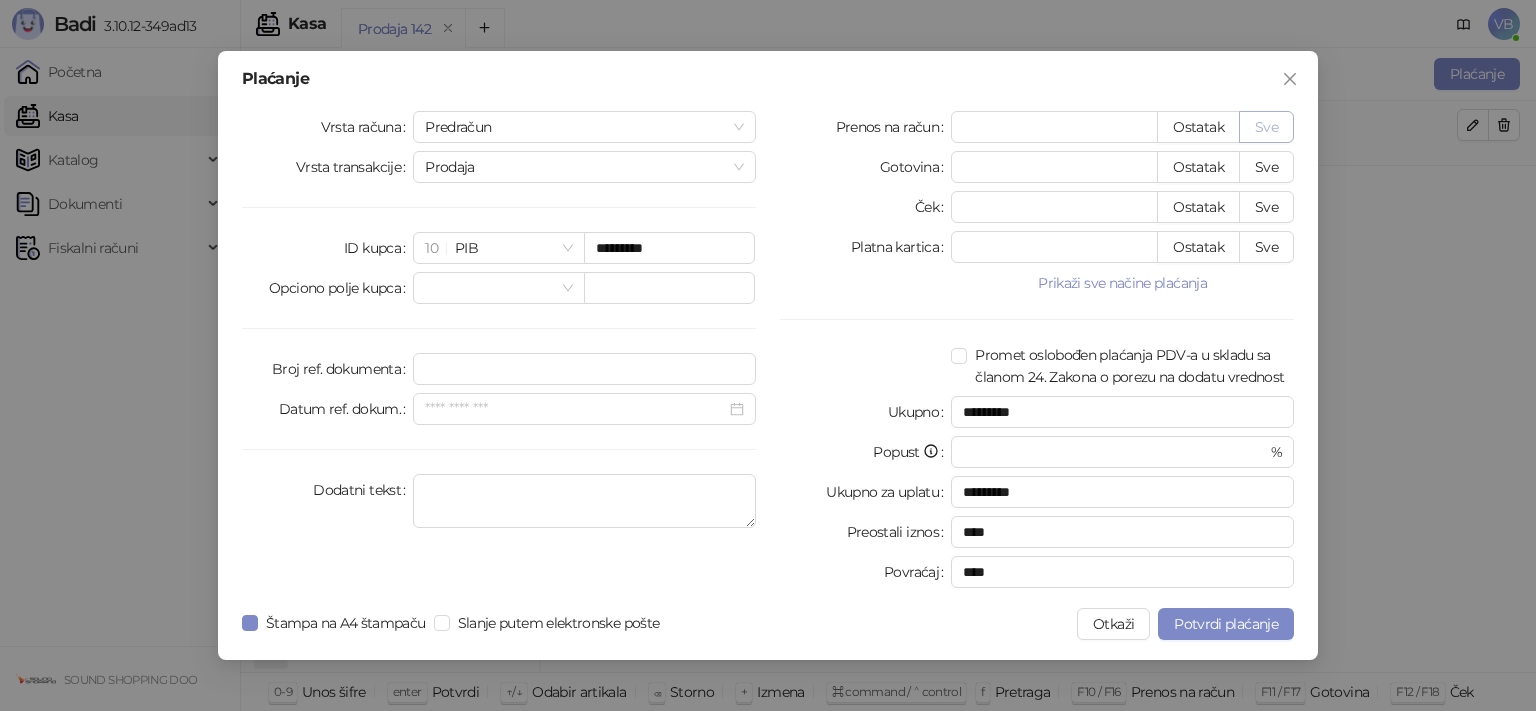type on "*****" 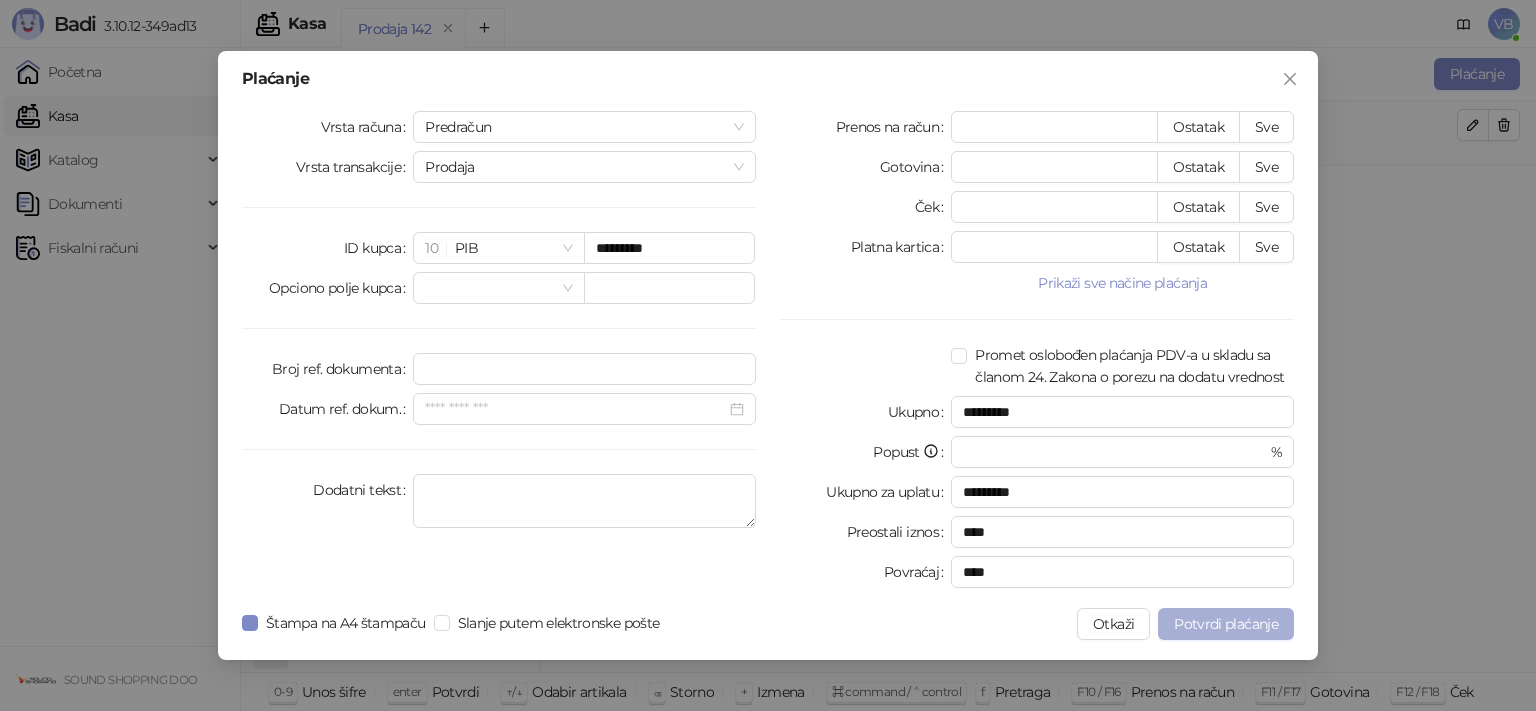 click on "Potvrdi plaćanje" at bounding box center (1226, 624) 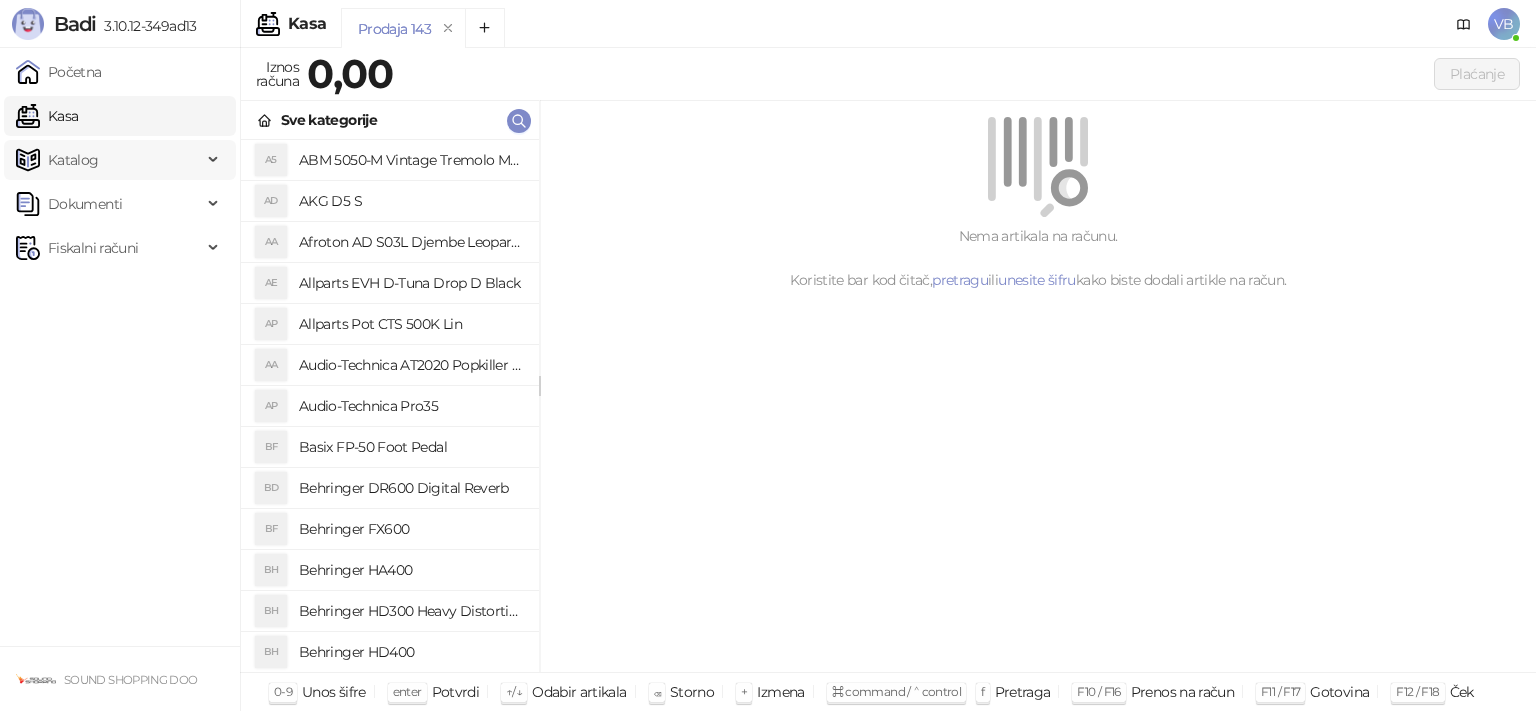 click on "Katalog" at bounding box center [109, 160] 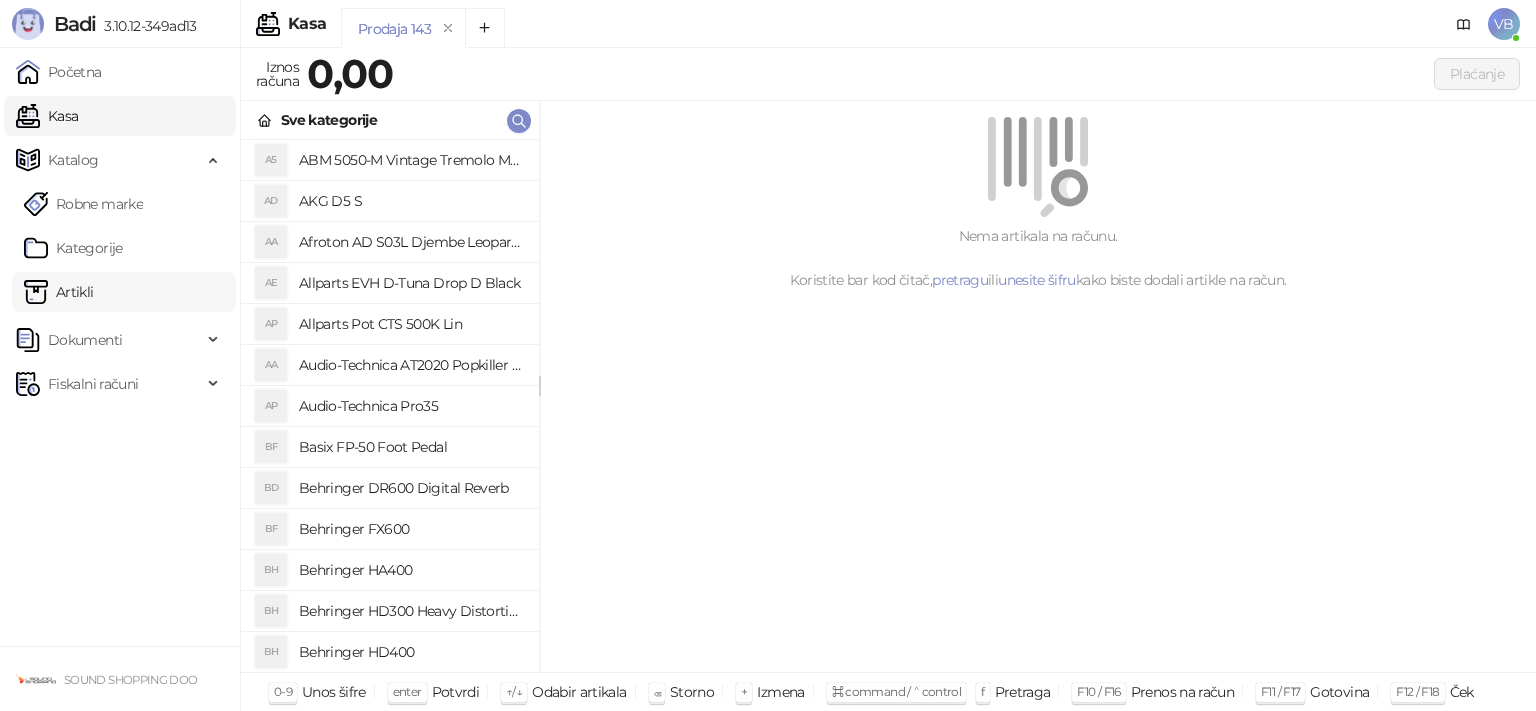 click on "Artikli" at bounding box center (59, 292) 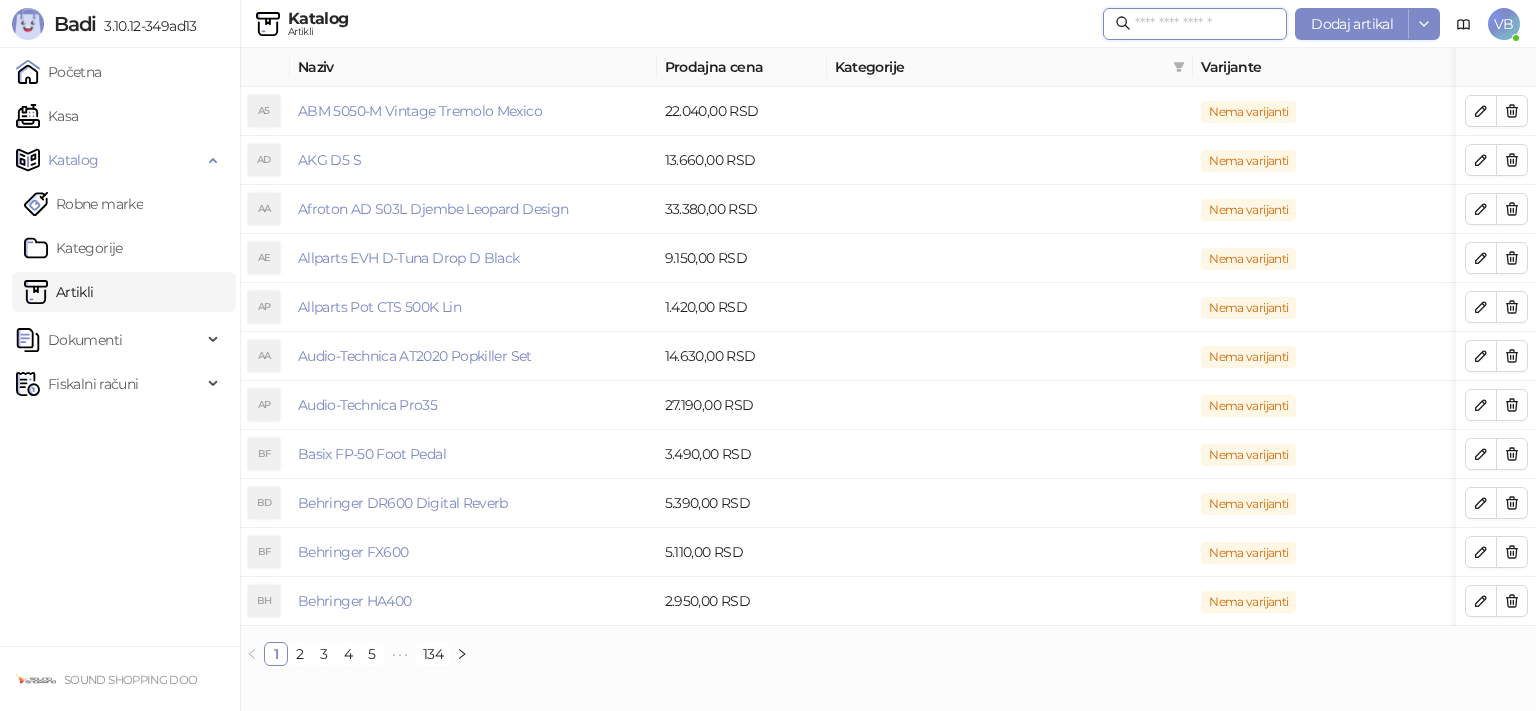 click at bounding box center (1205, 24) 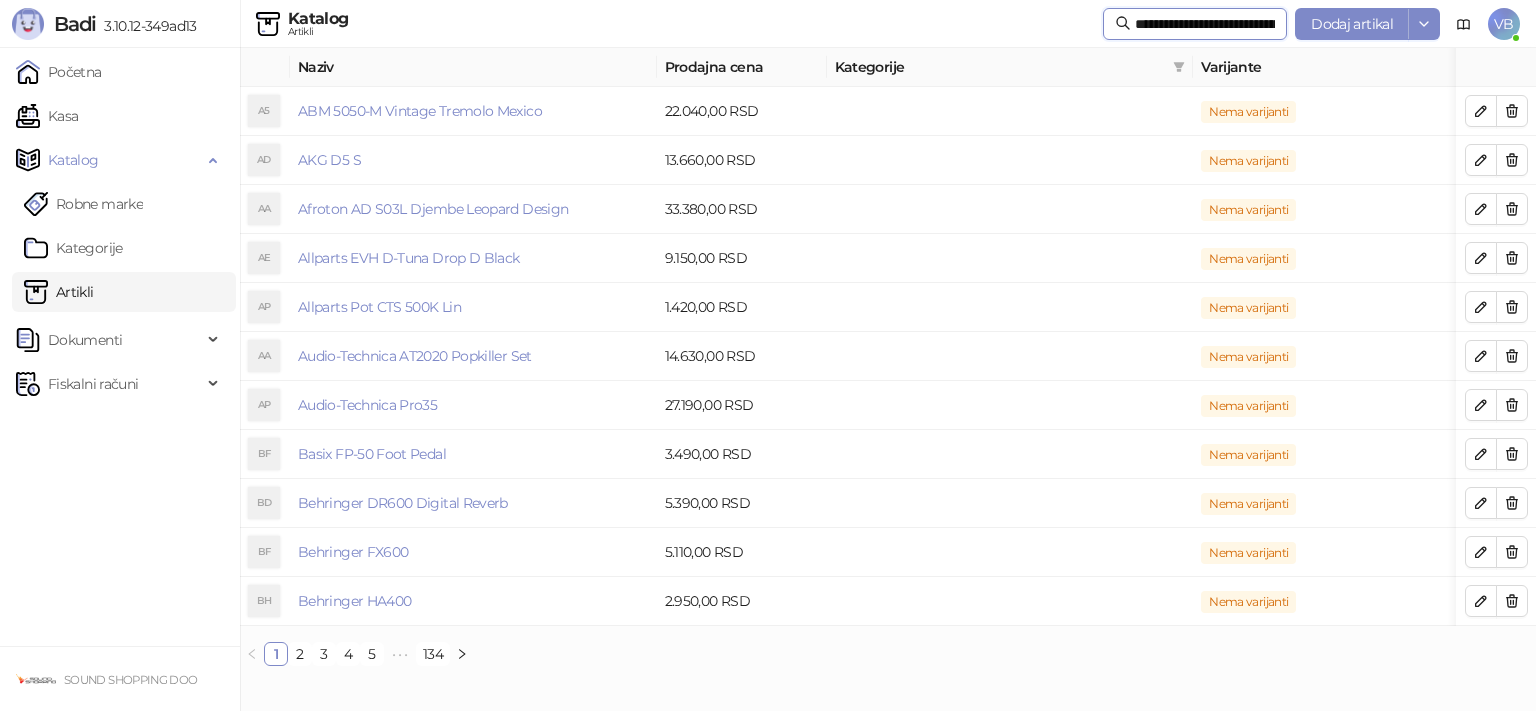scroll, scrollTop: 0, scrollLeft: 32, axis: horizontal 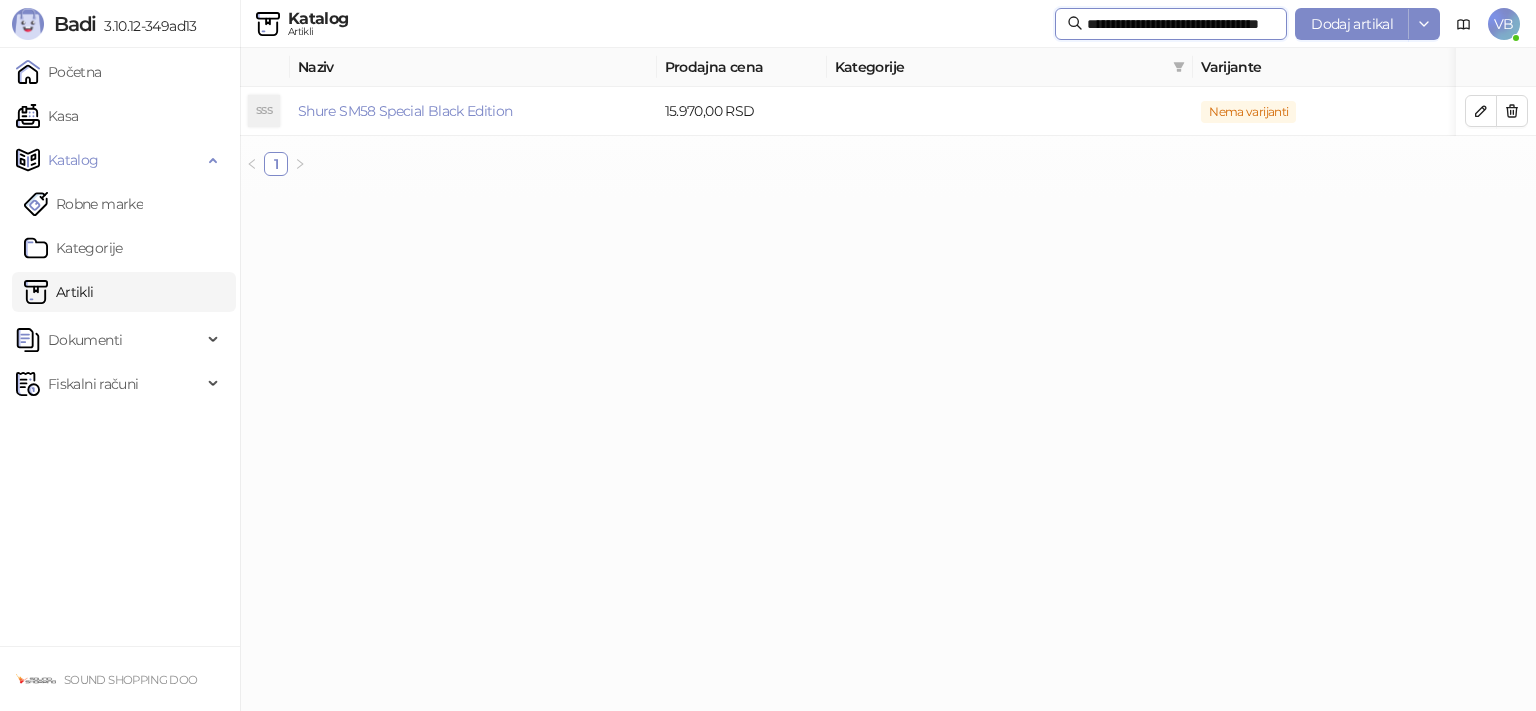 type on "**********" 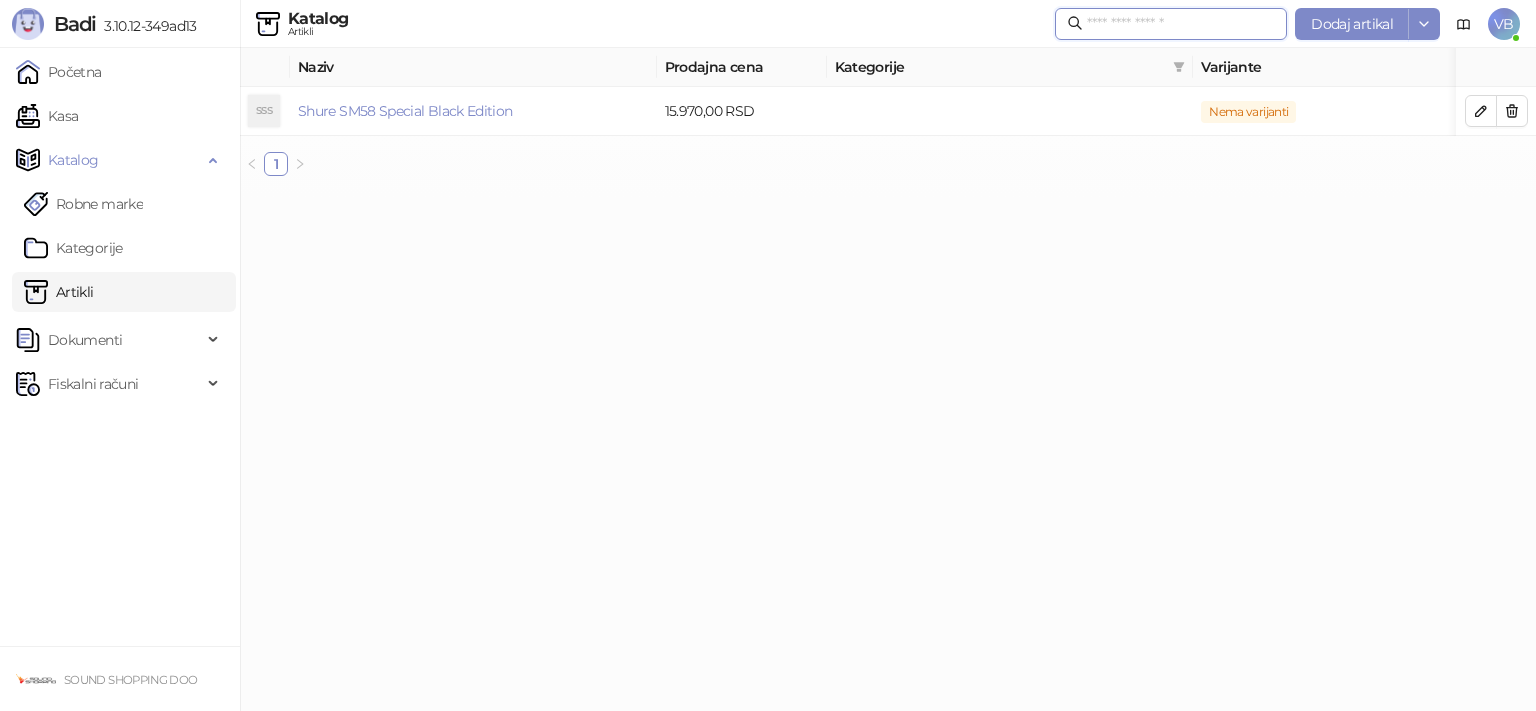 scroll, scrollTop: 0, scrollLeft: 0, axis: both 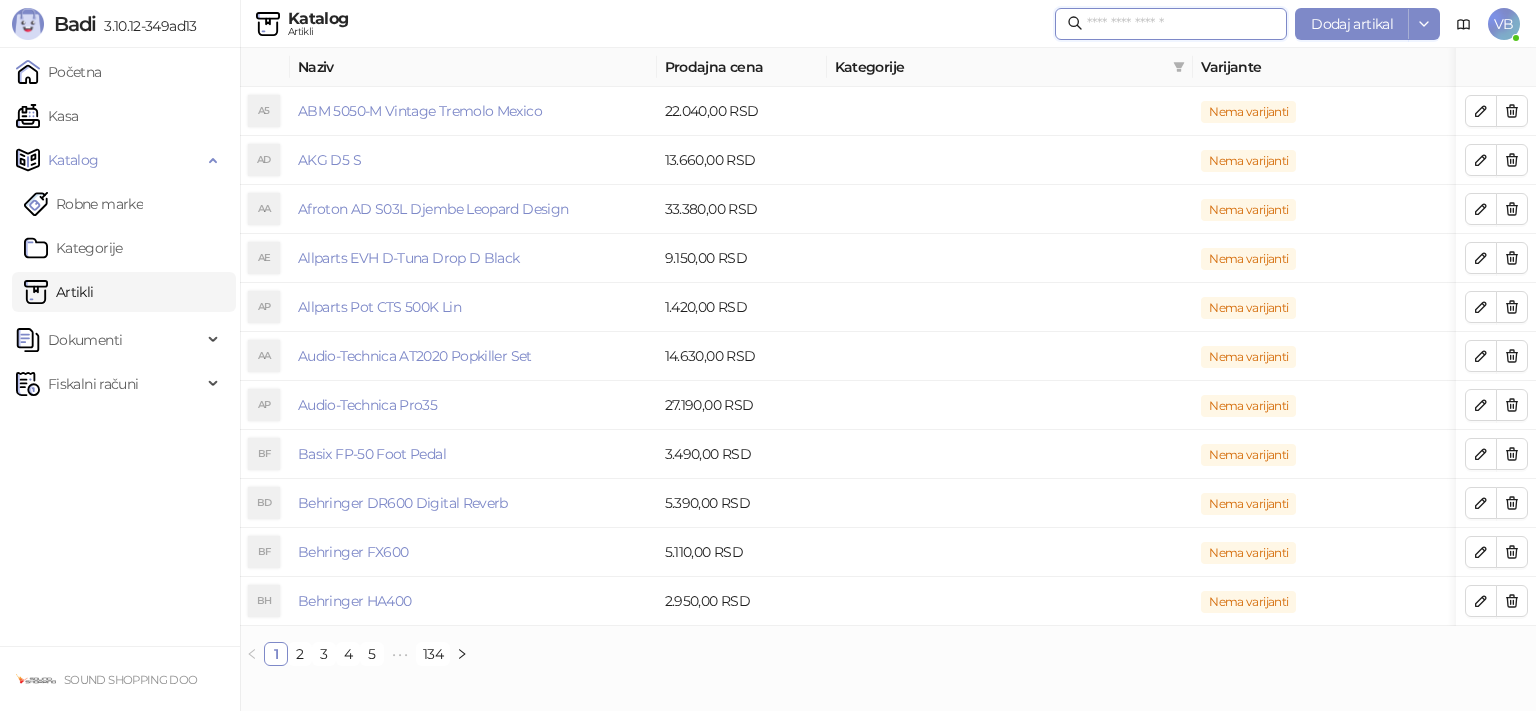 type on "**********" 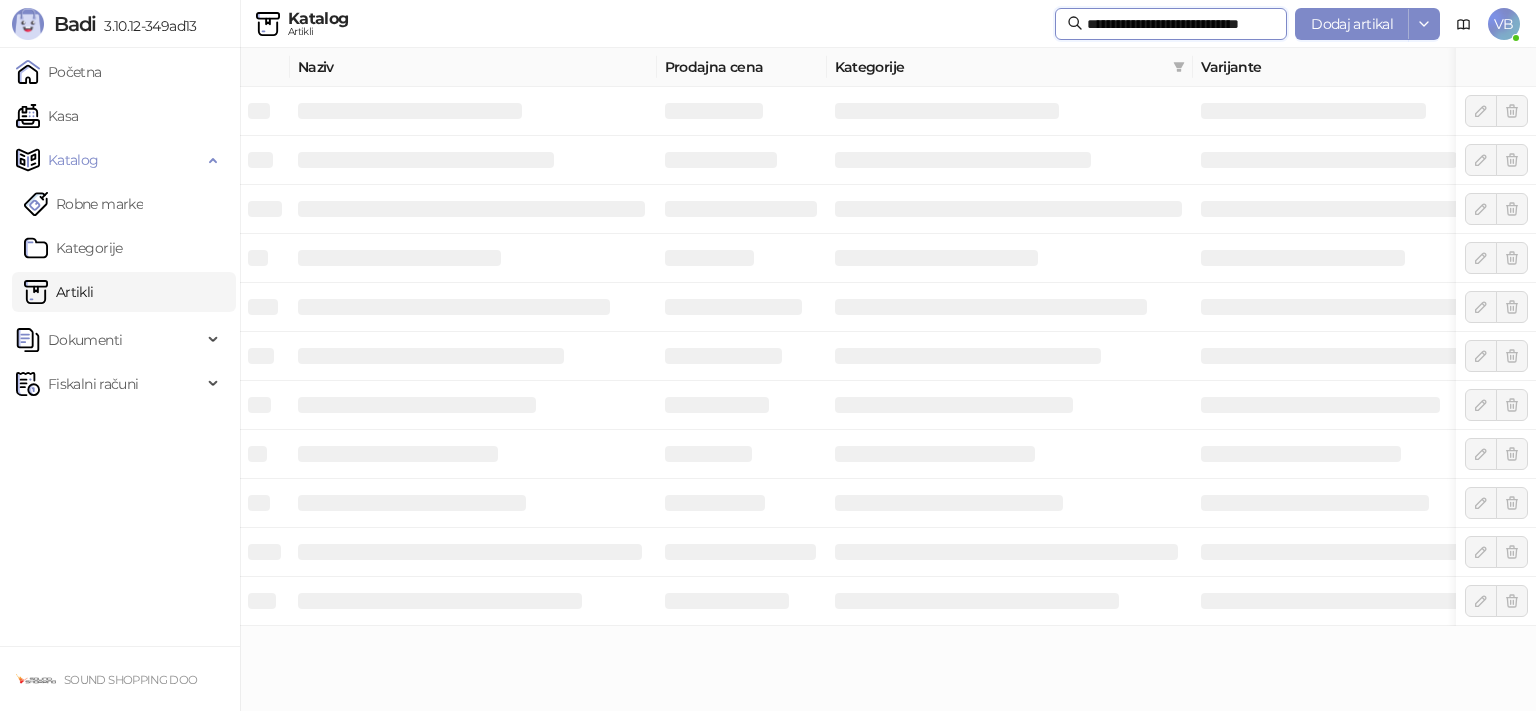 scroll, scrollTop: 0, scrollLeft: 18, axis: horizontal 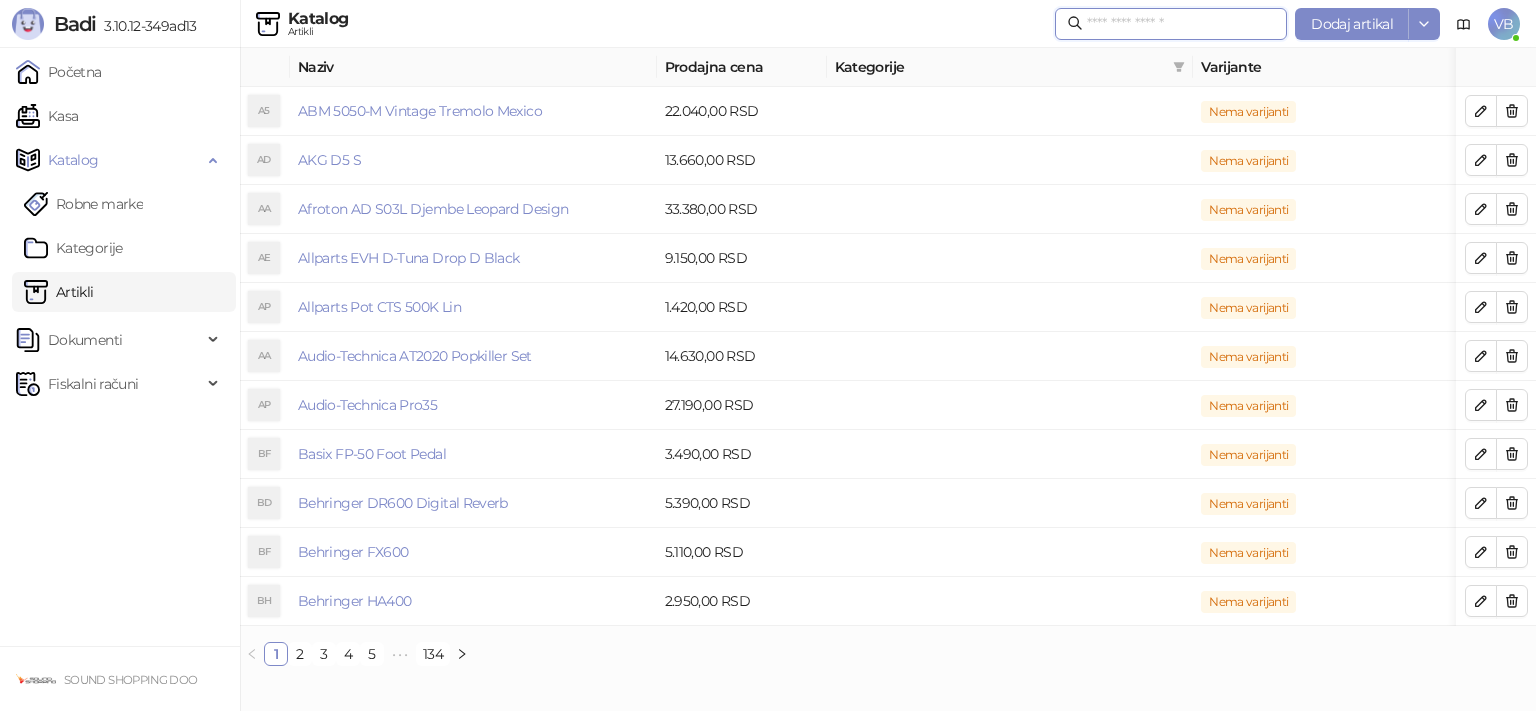 type on "**********" 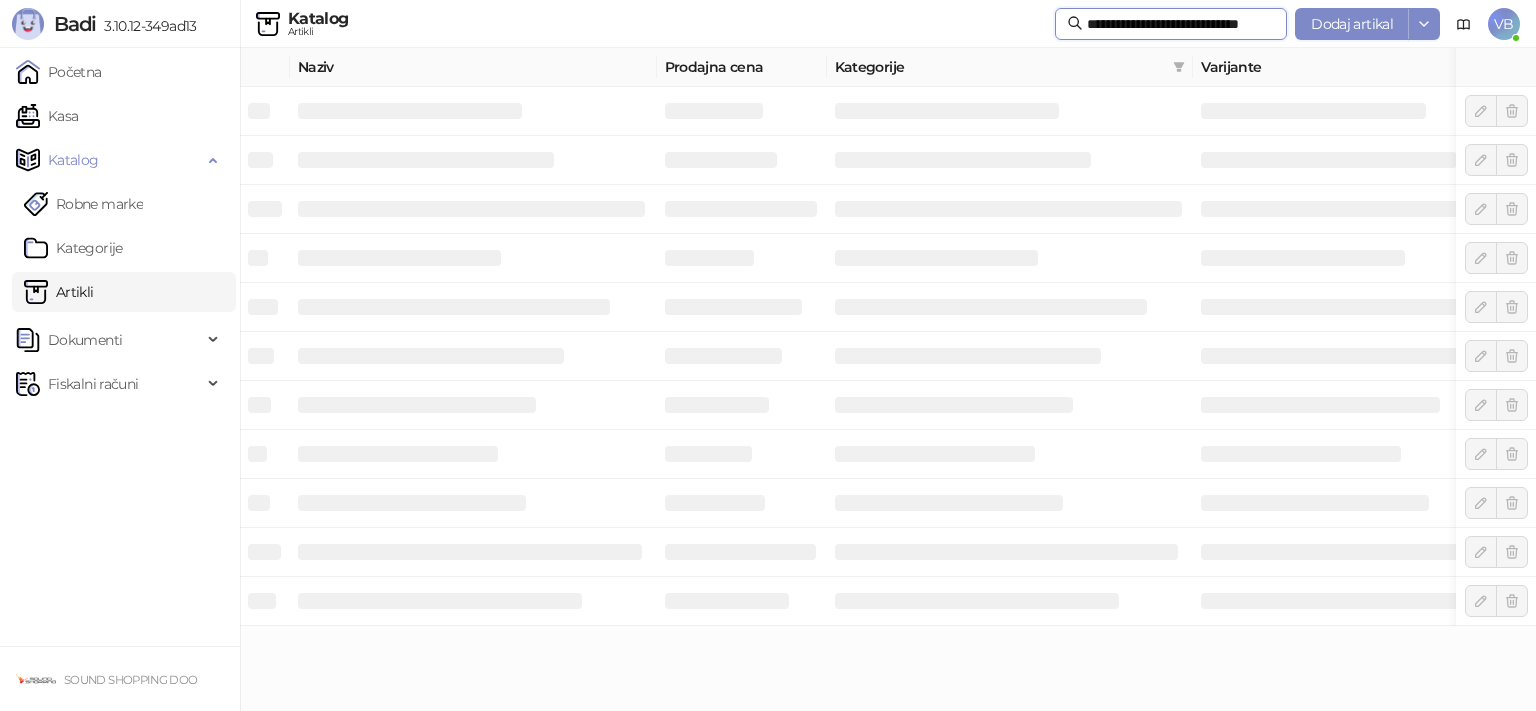 scroll, scrollTop: 0, scrollLeft: 18, axis: horizontal 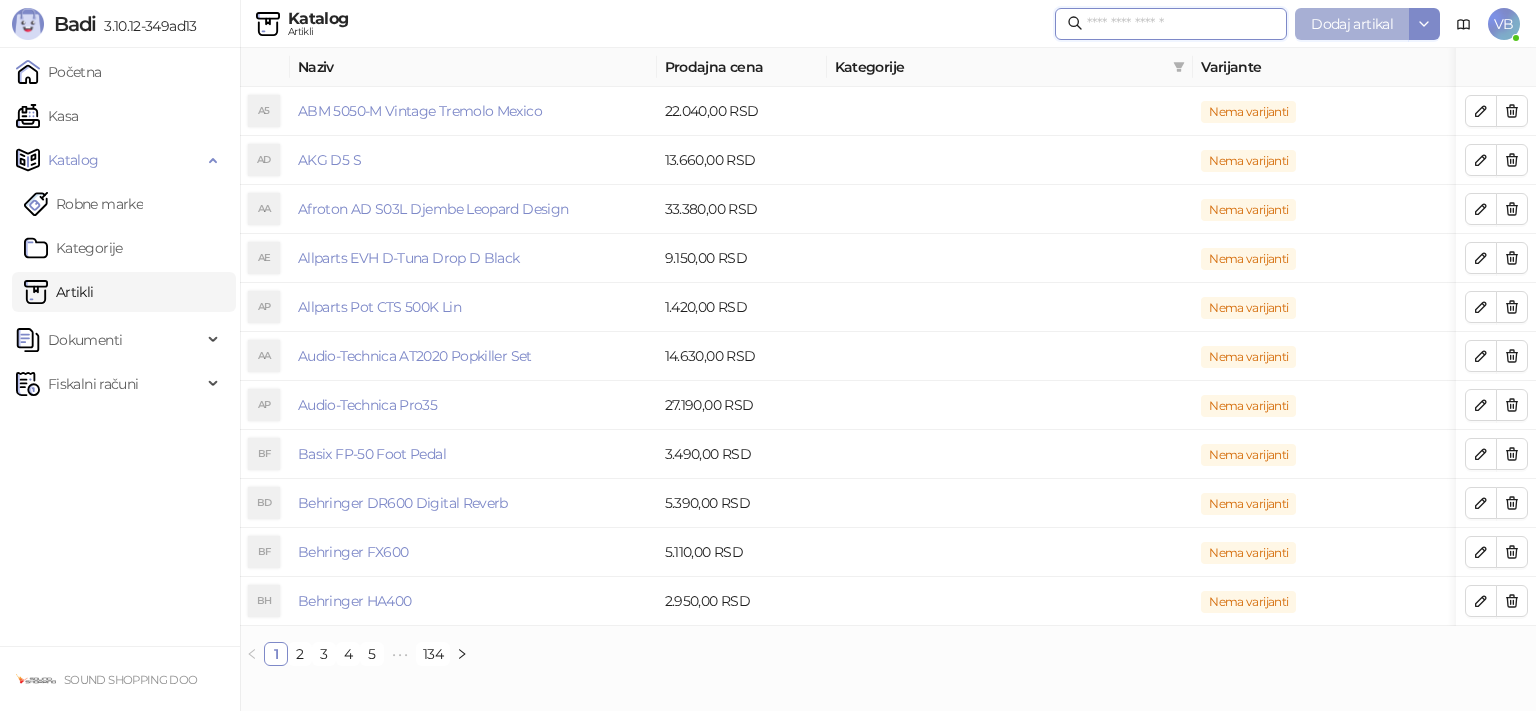 type 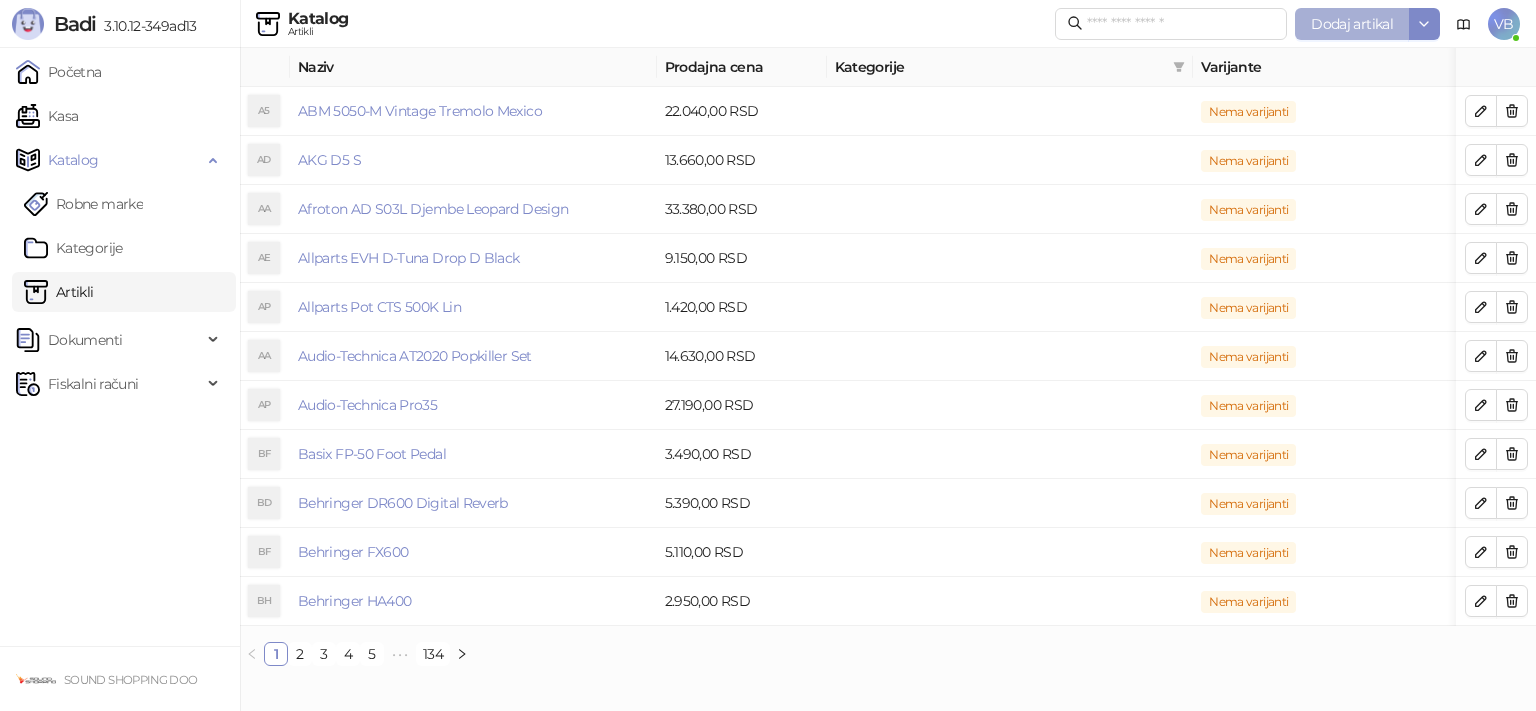 click on "Dodaj artikal" at bounding box center (1352, 24) 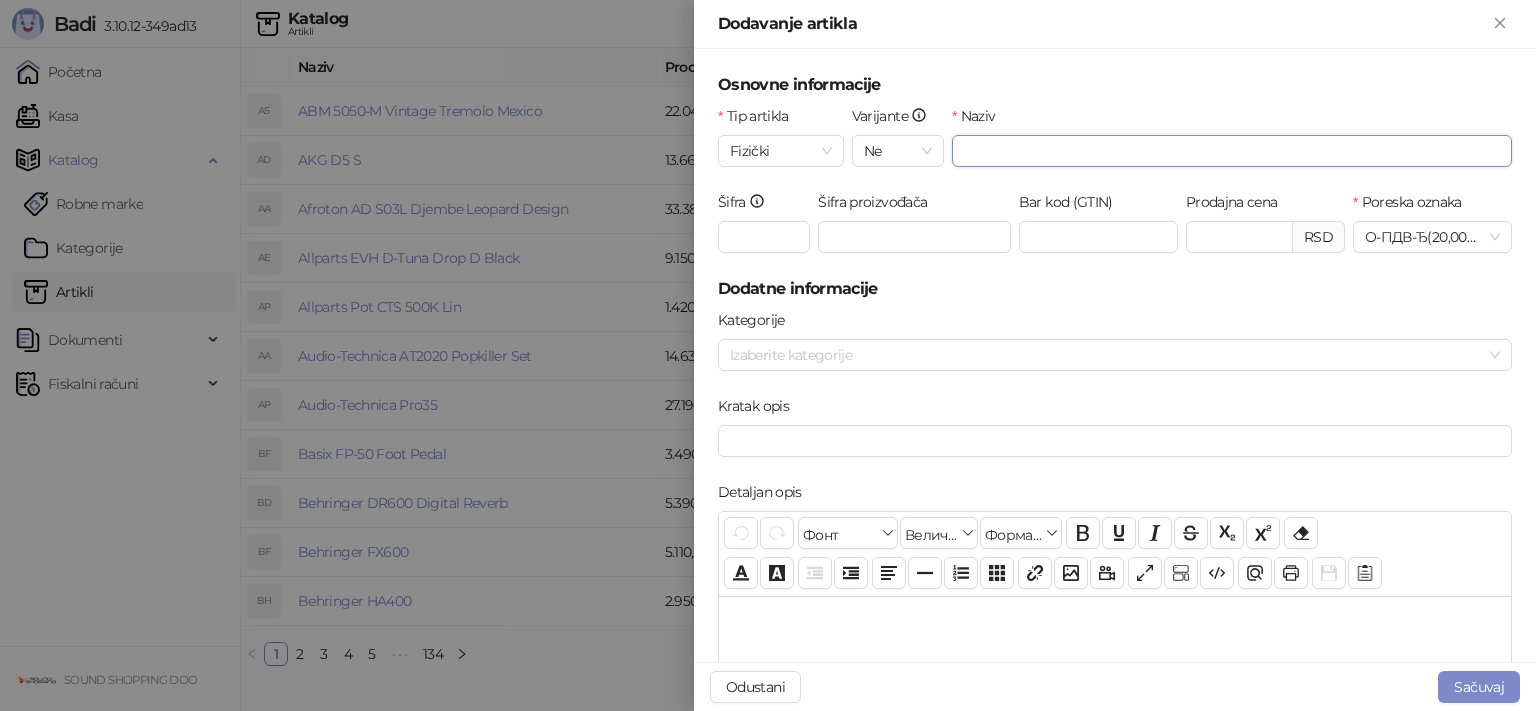 click on "Naziv" at bounding box center (1232, 151) 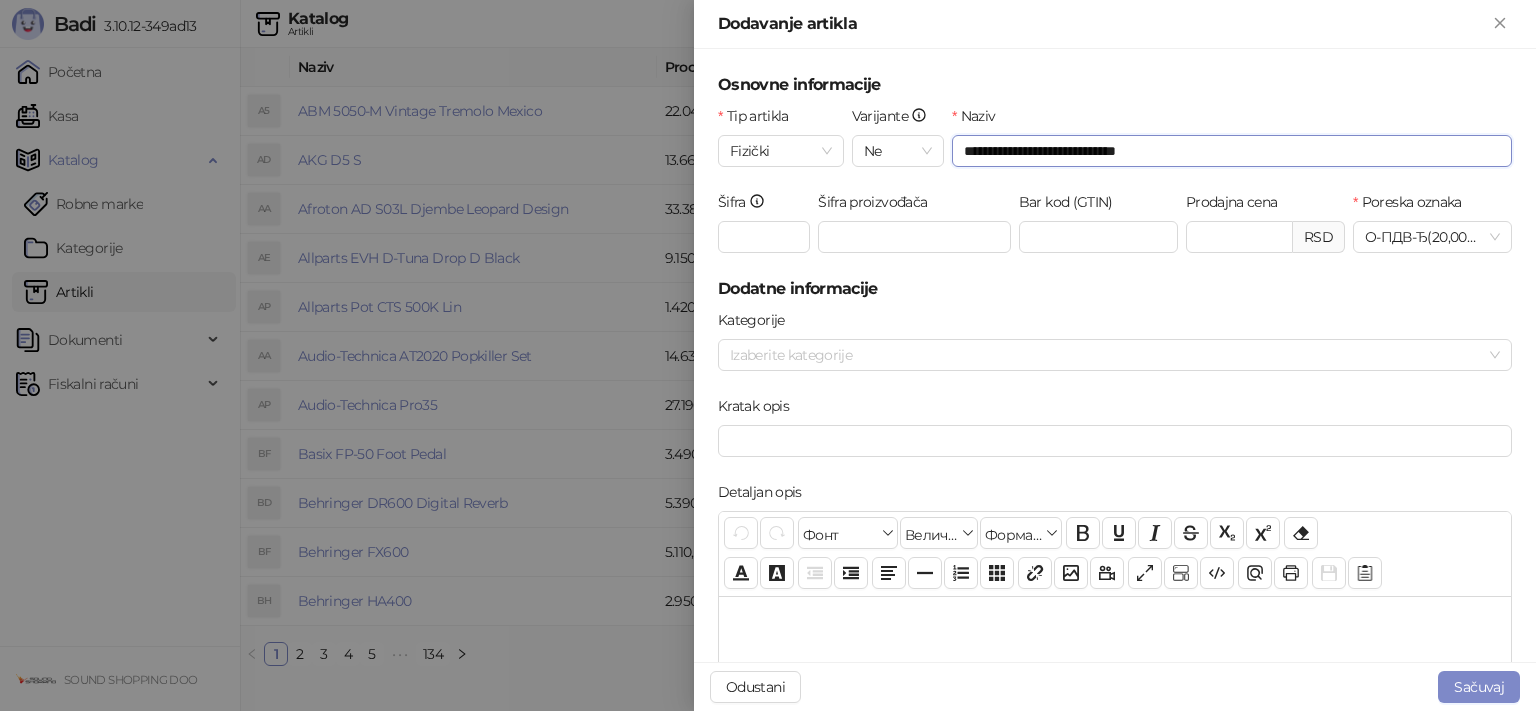 type on "**********" 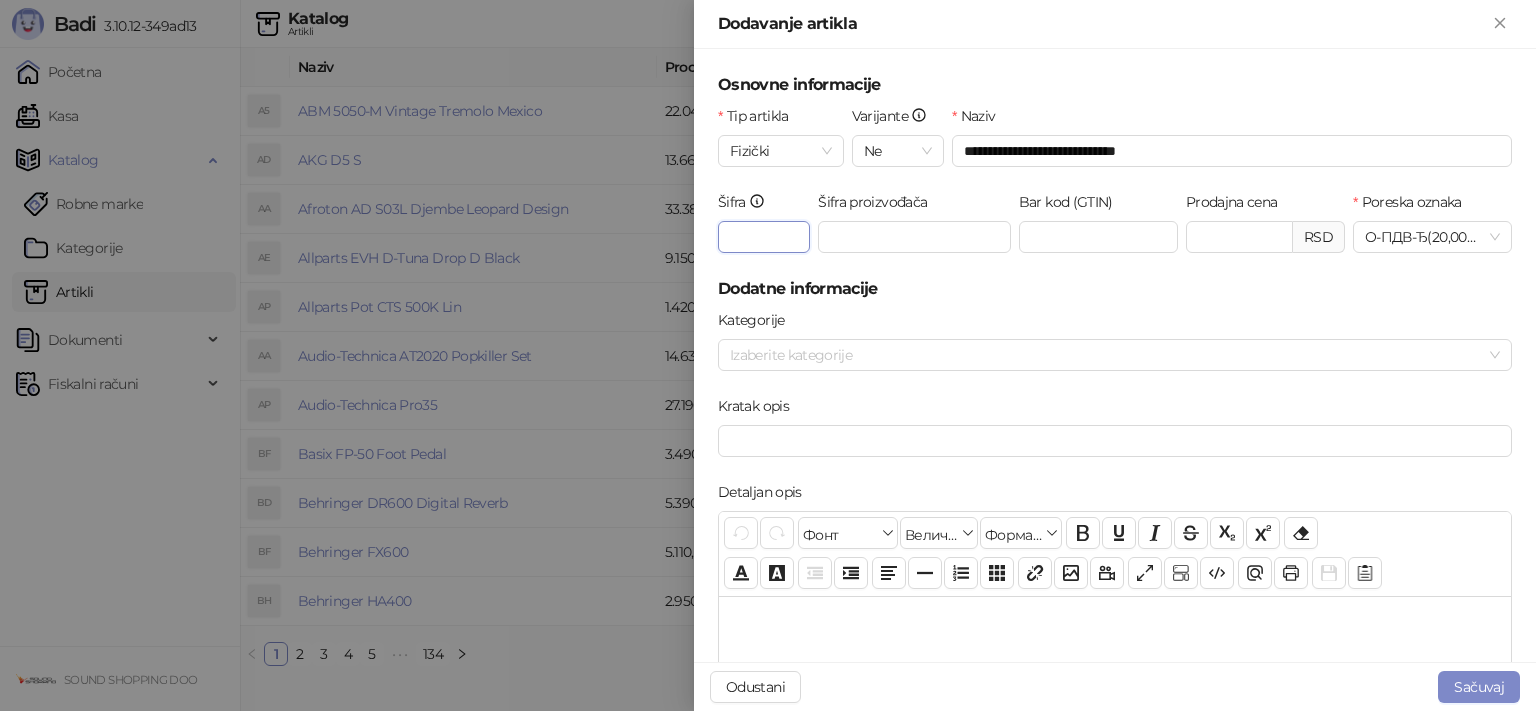 click on "Šifra" at bounding box center [764, 237] 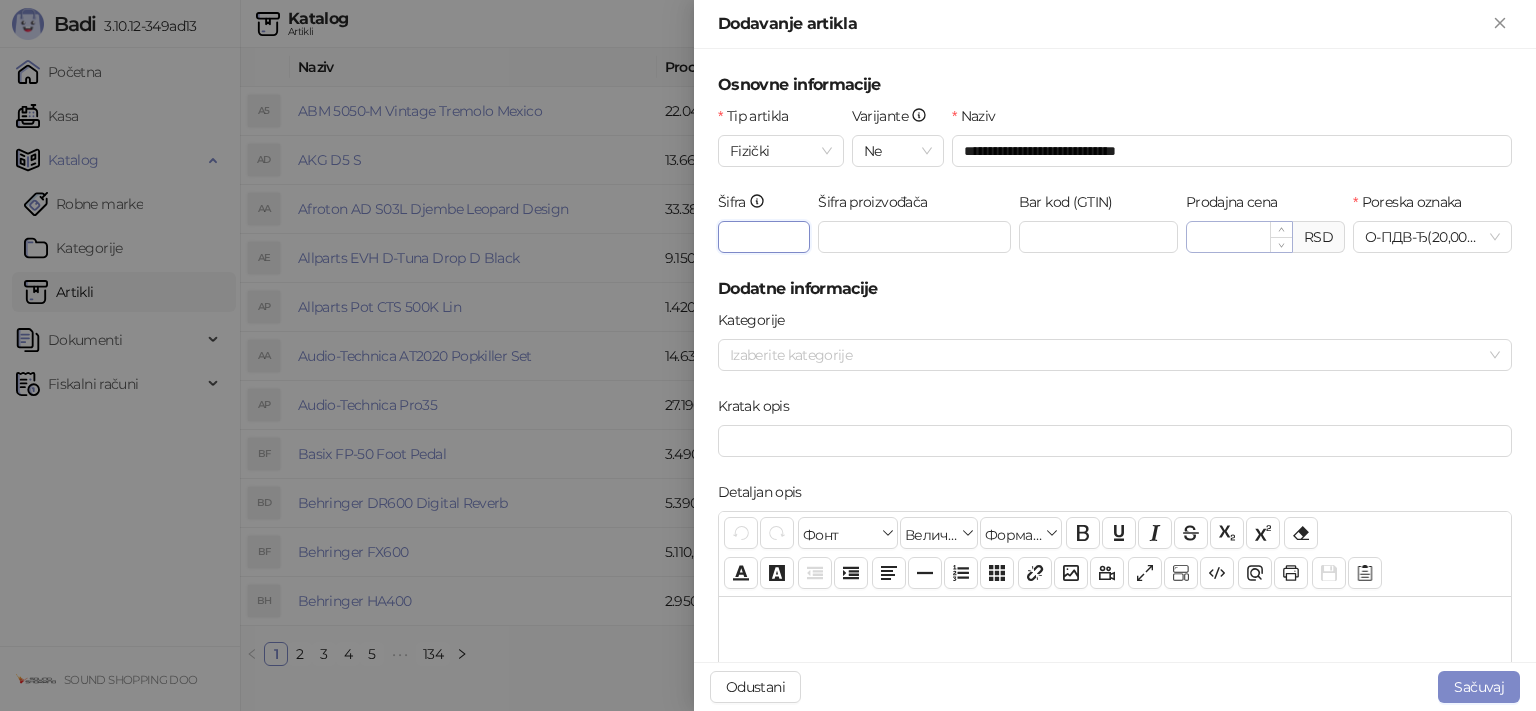 type on "******" 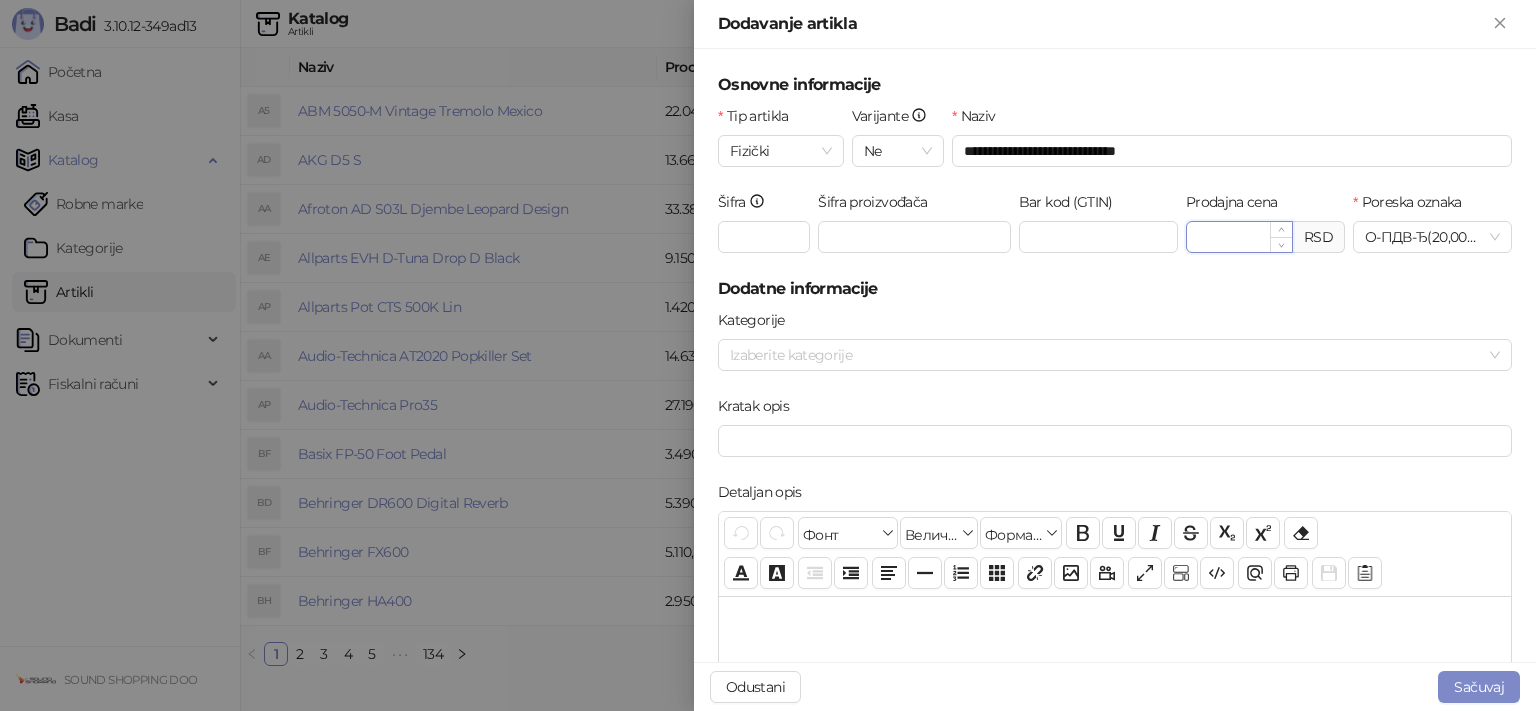 click on "Prodajna cena" at bounding box center [1239, 237] 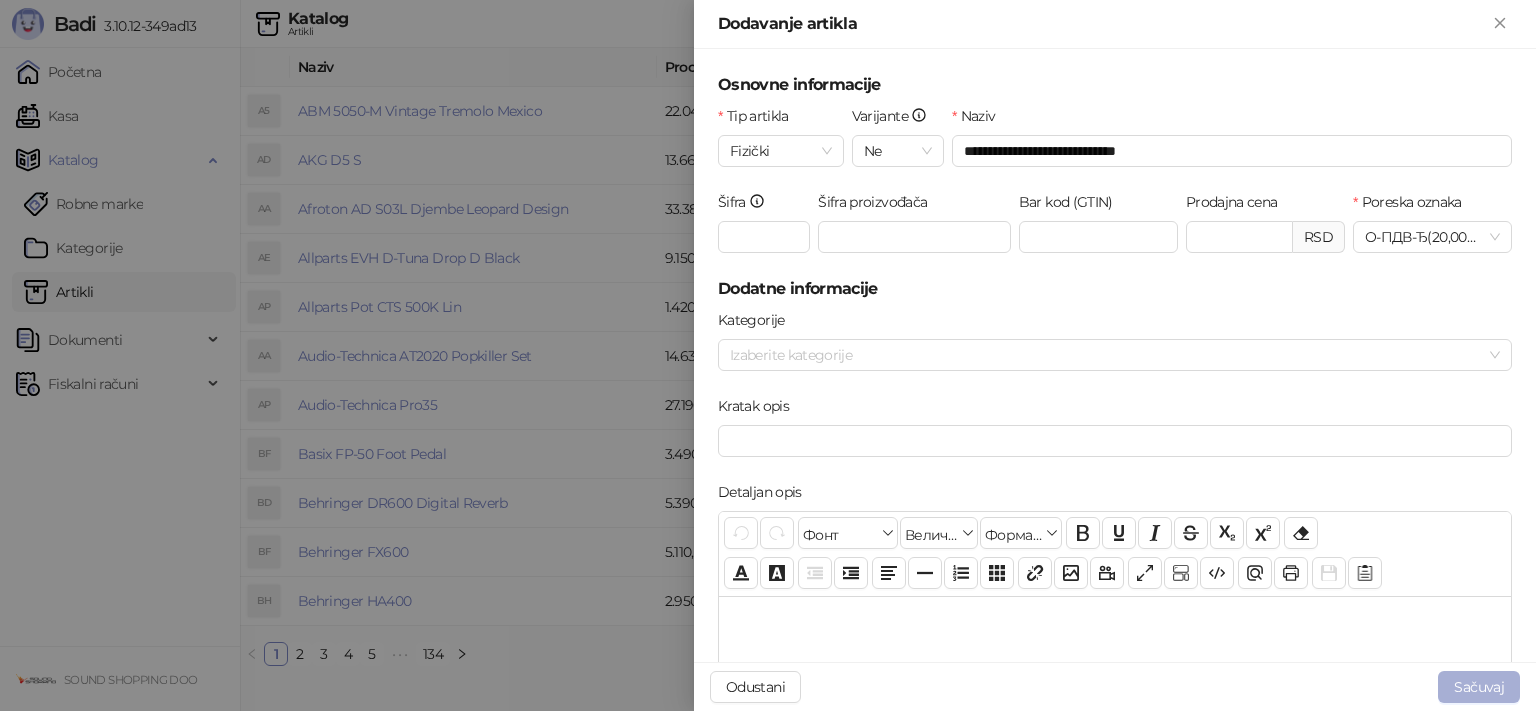 type on "********" 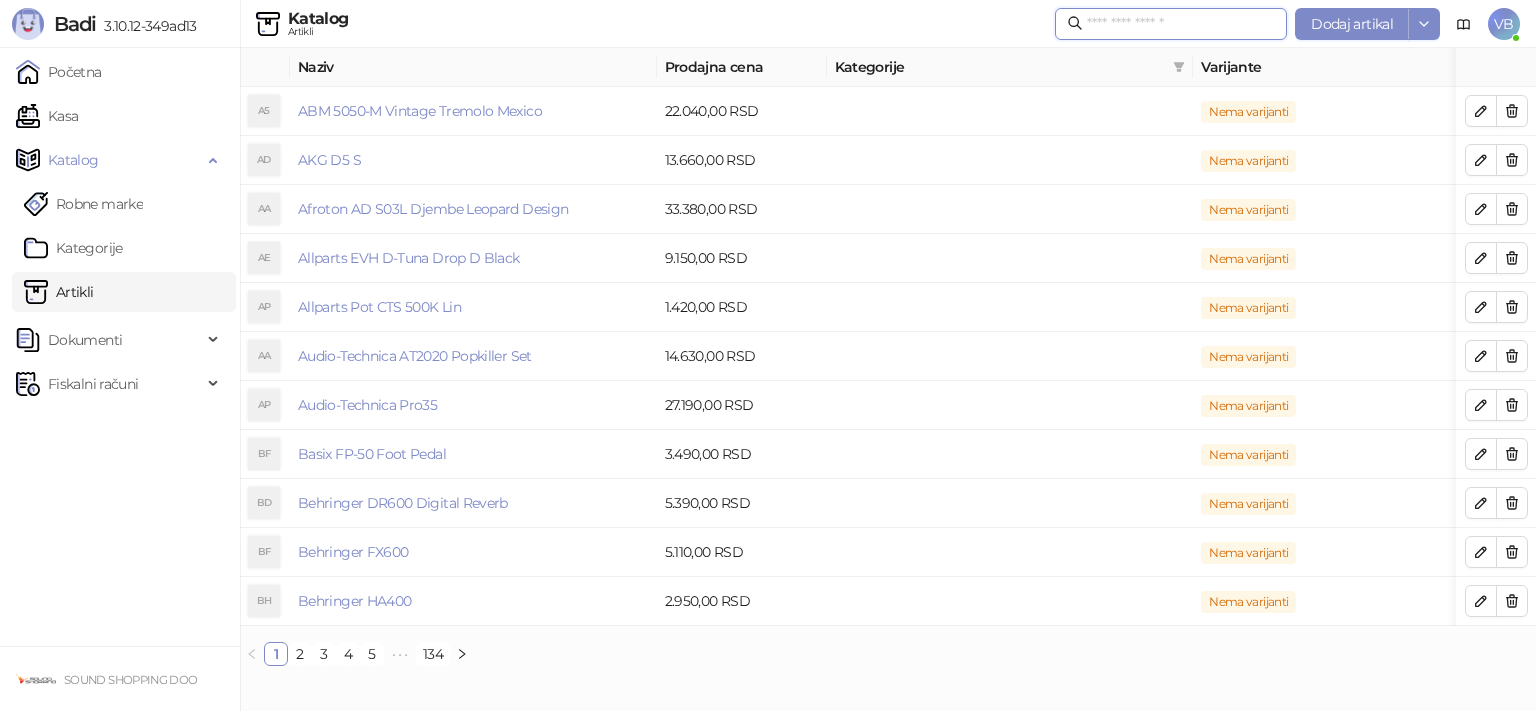click at bounding box center [1181, 24] 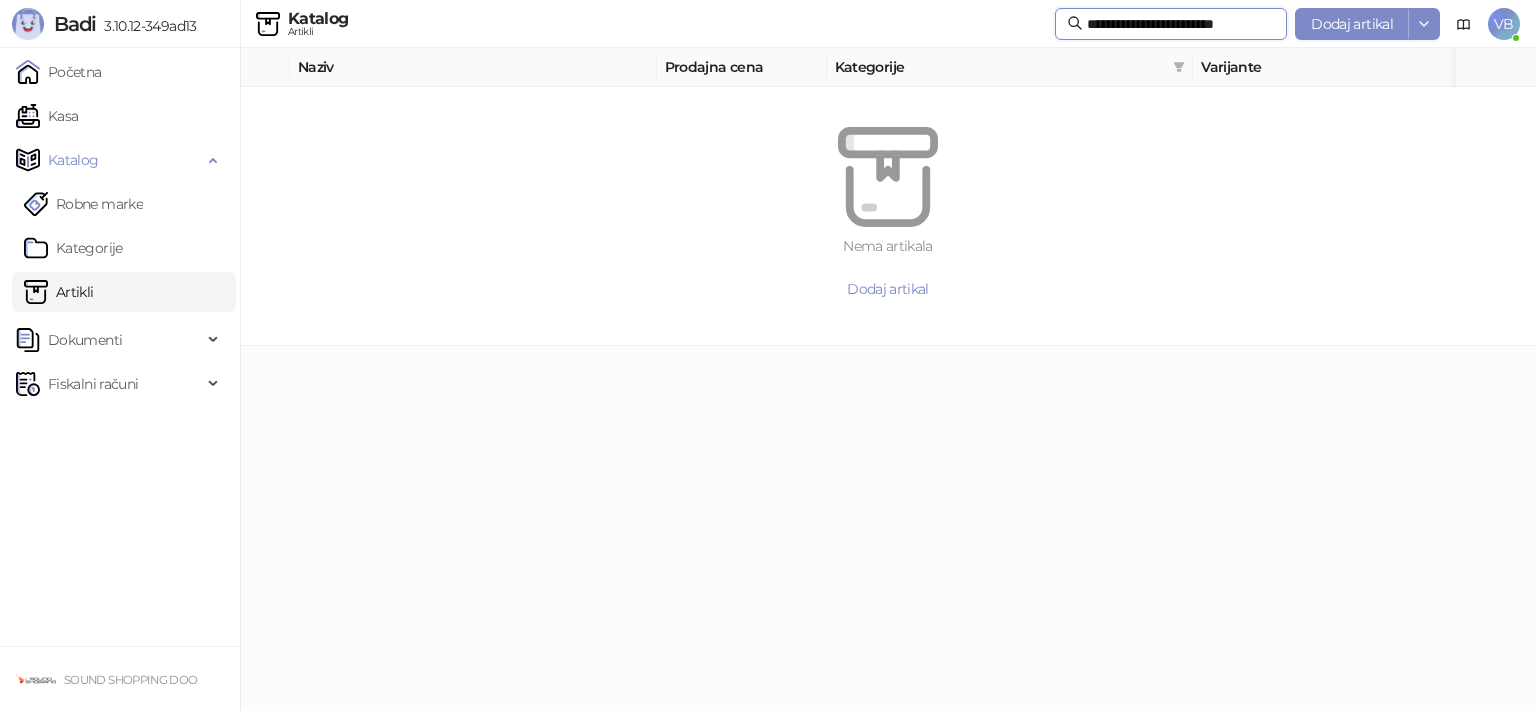 type 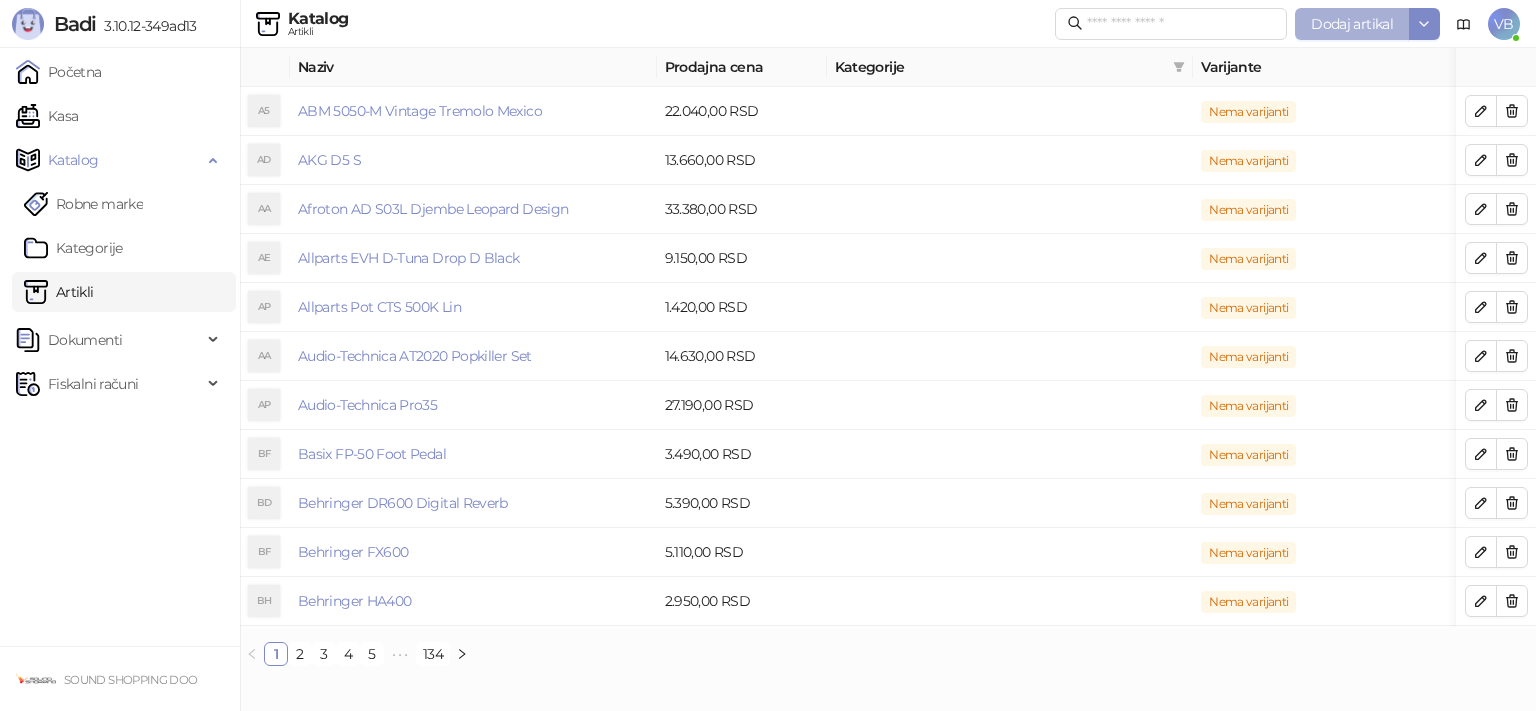 click on "Dodaj artikal" at bounding box center (1352, 24) 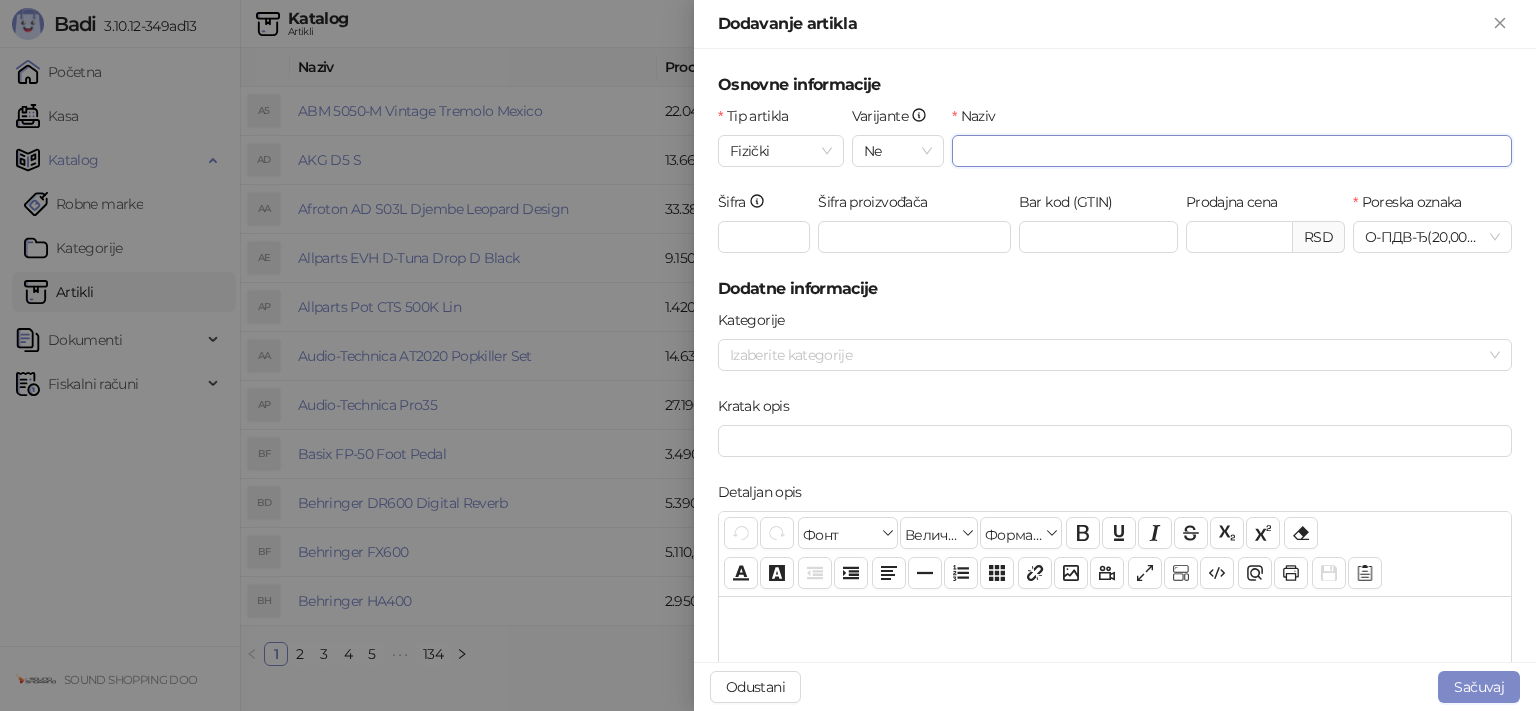 click on "Naziv" at bounding box center (1232, 151) 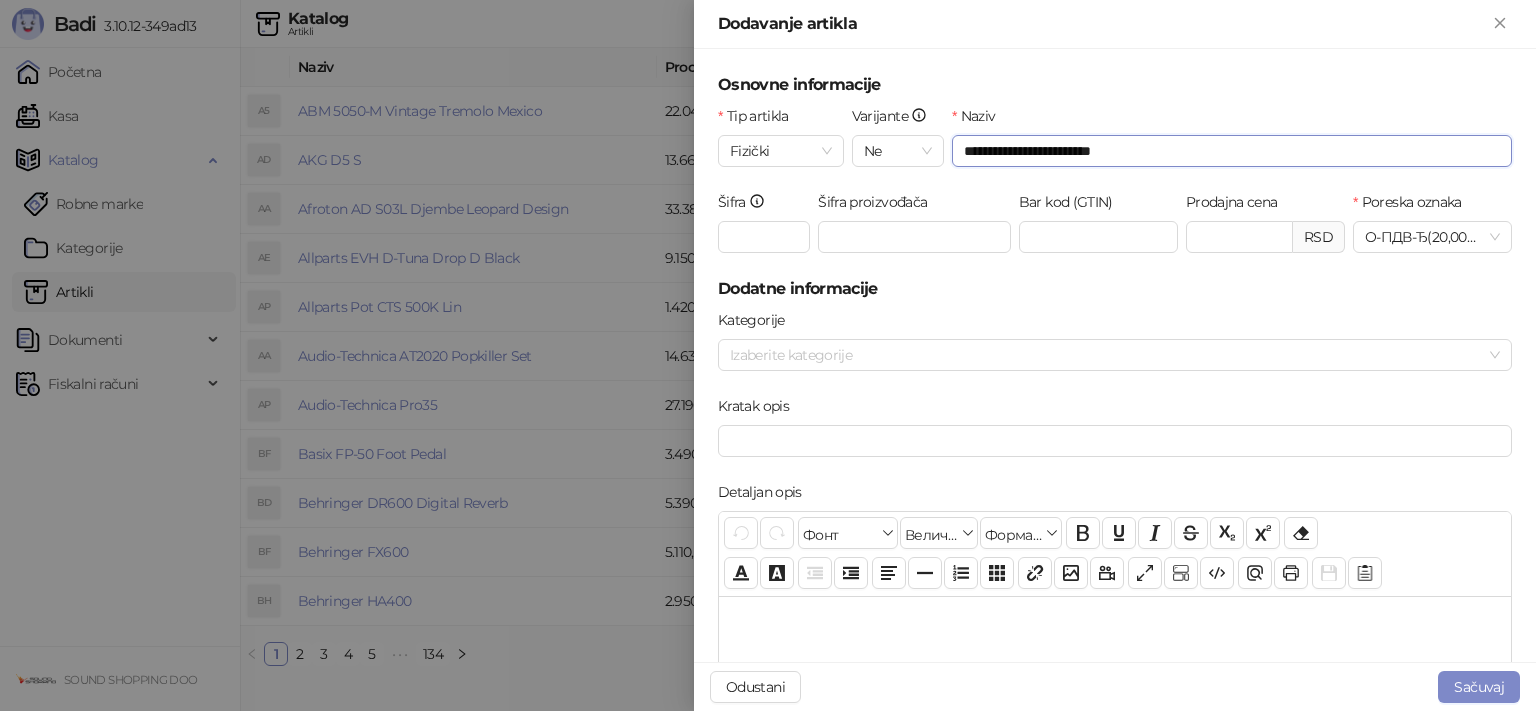 type on "**********" 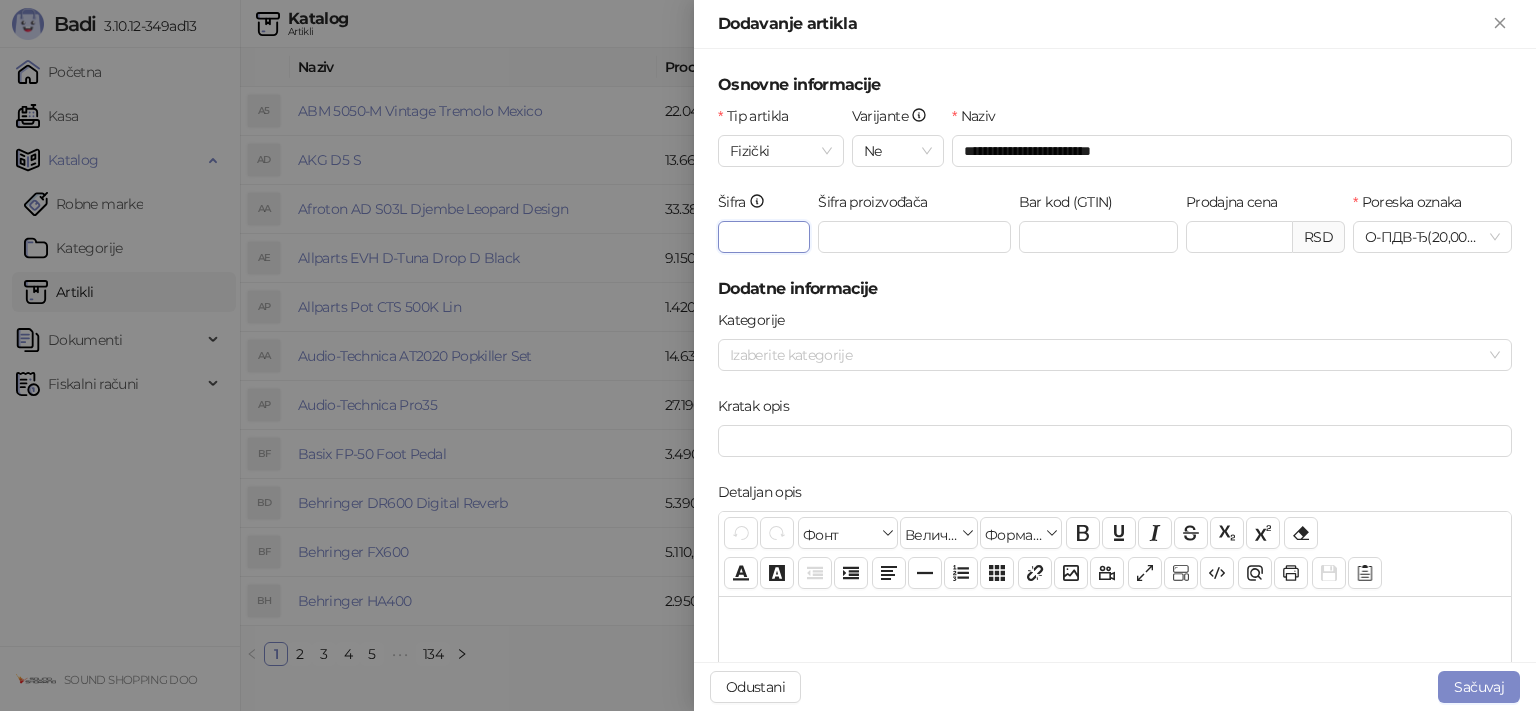 click on "Šifra" at bounding box center (764, 237) 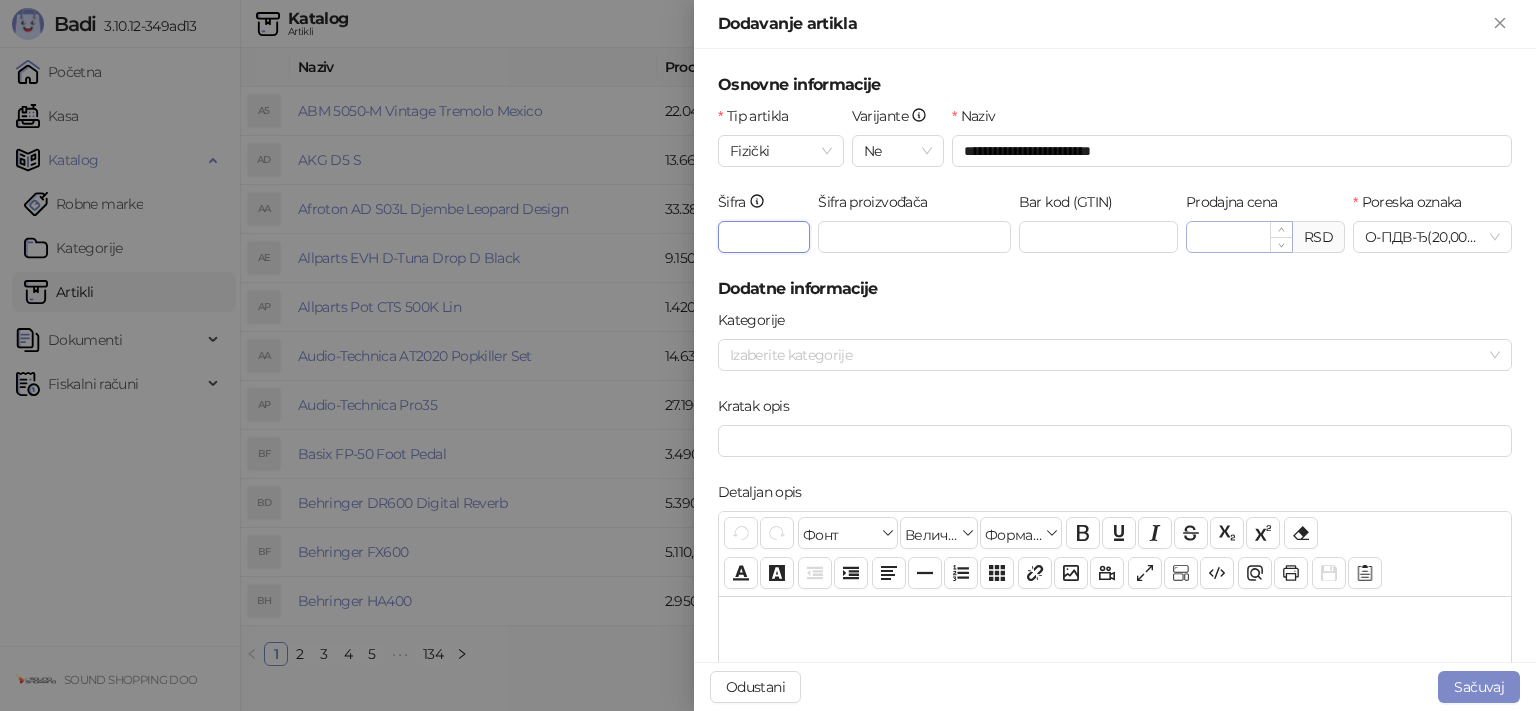 type on "******" 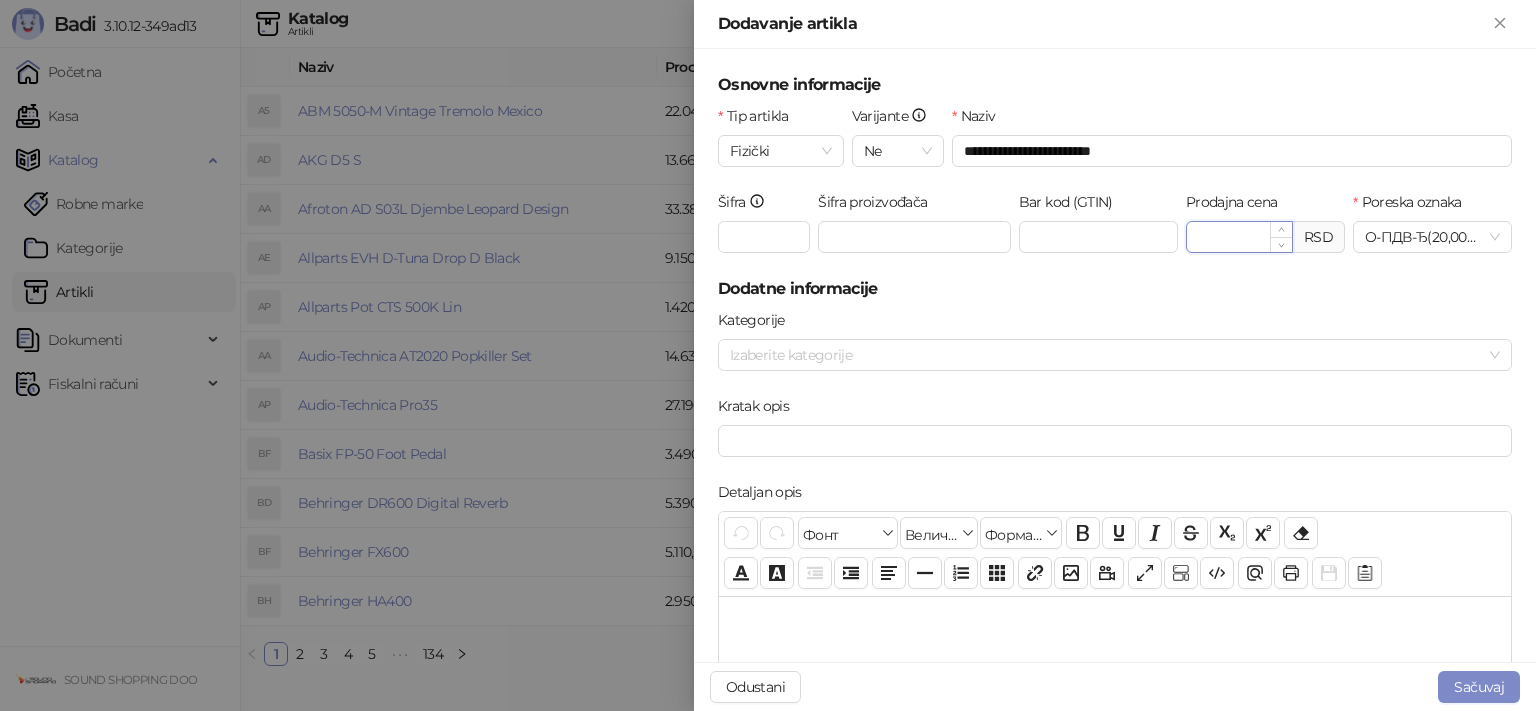 click on "Prodajna cena" at bounding box center [1239, 237] 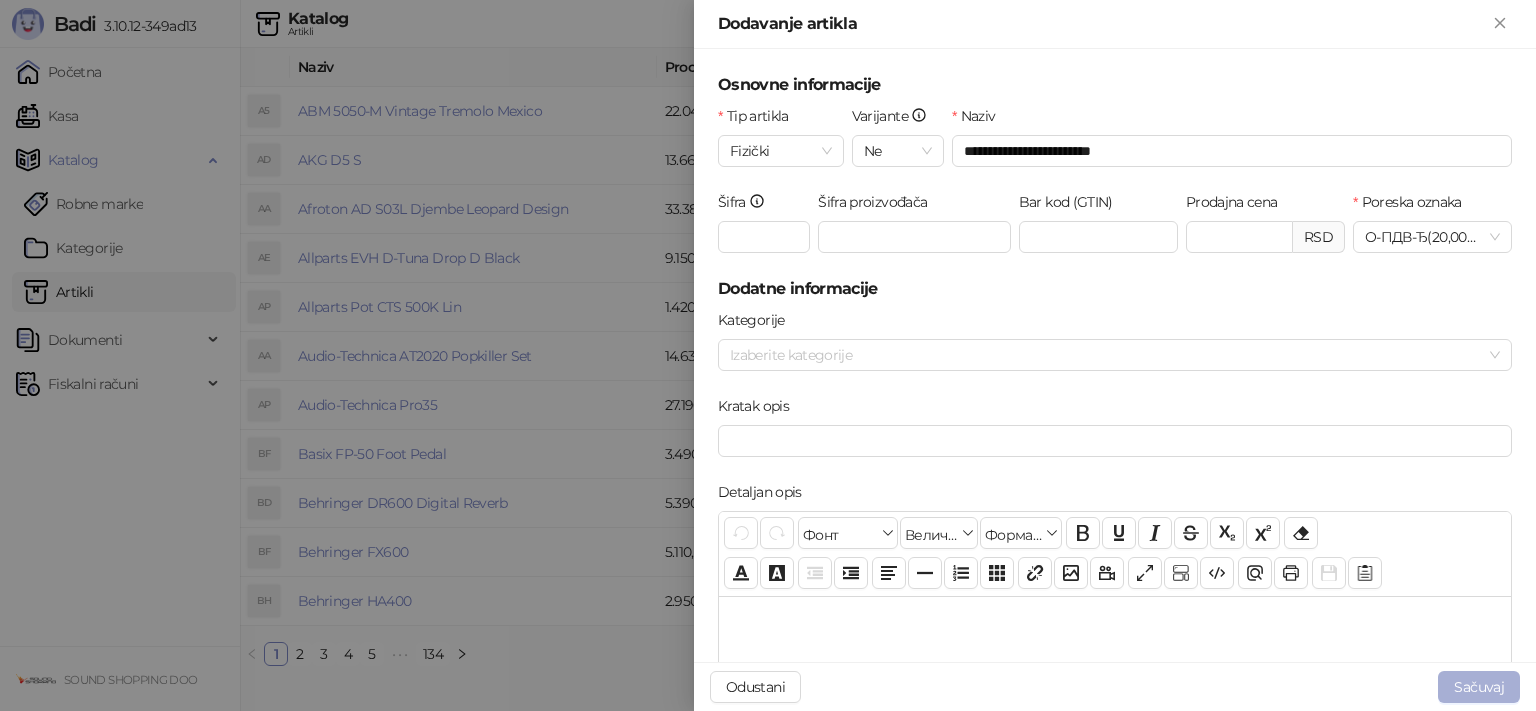 type on "********" 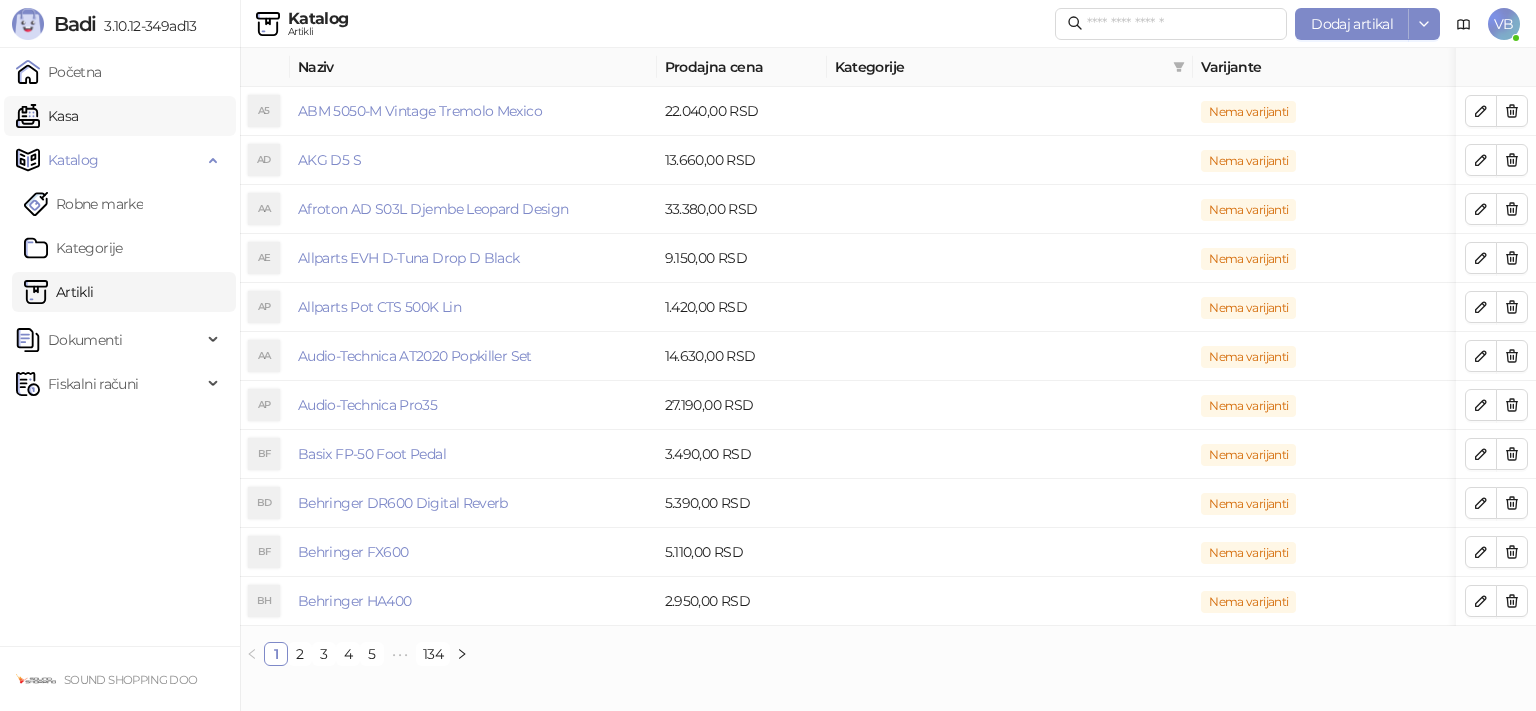 click on "Kasa" at bounding box center (47, 116) 